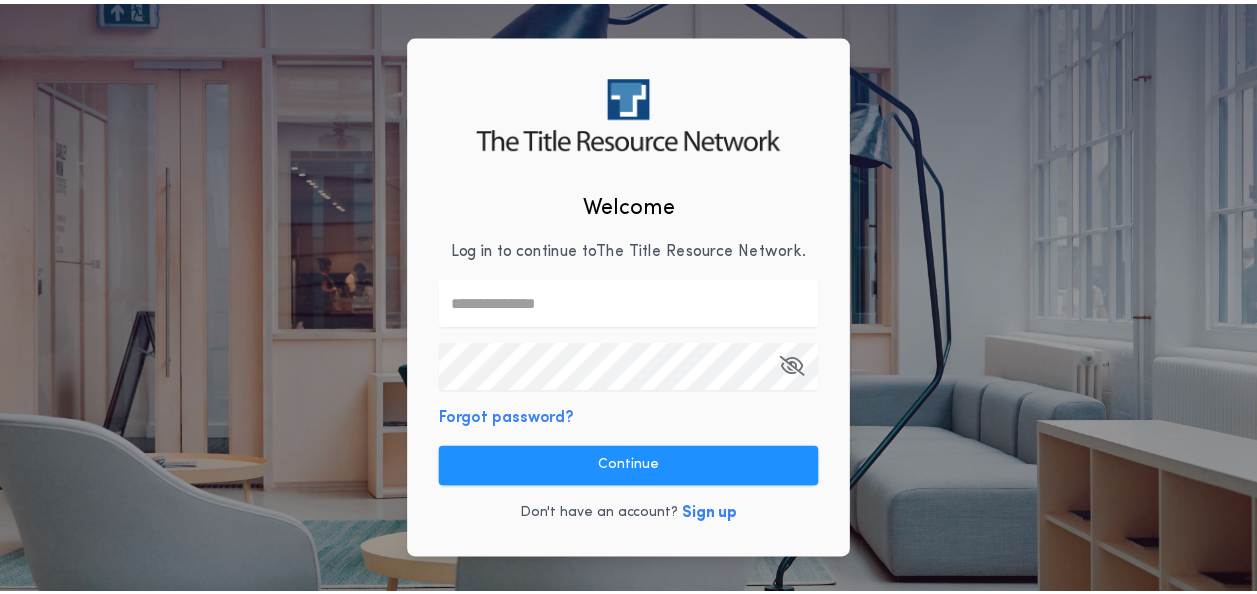 scroll, scrollTop: 0, scrollLeft: 0, axis: both 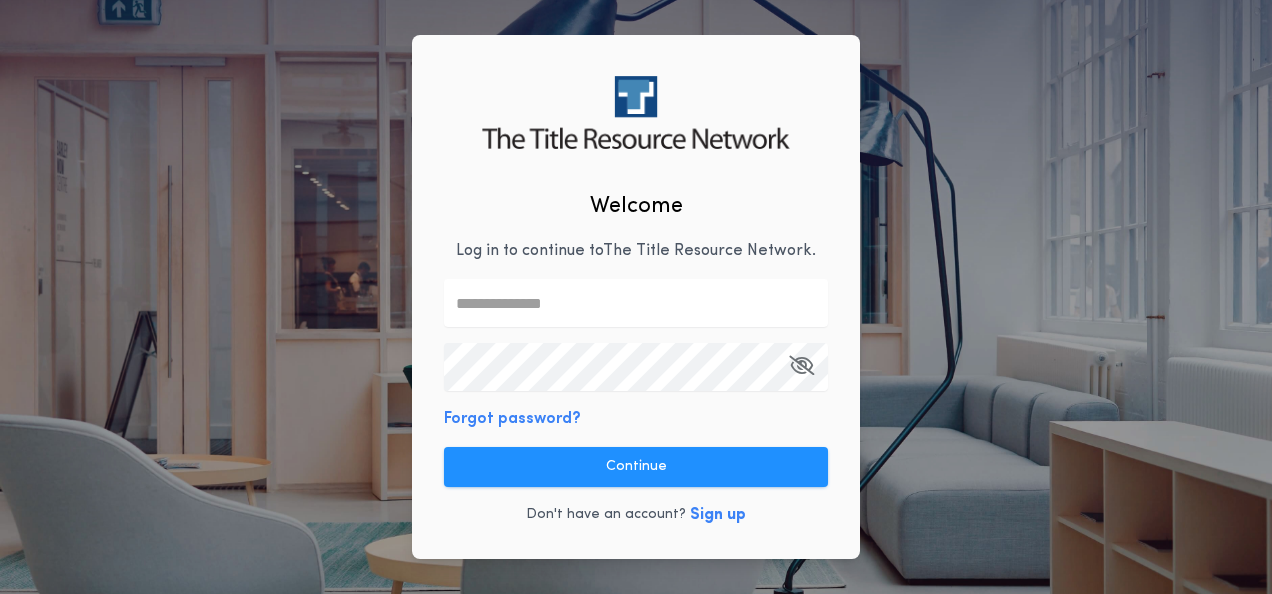 click at bounding box center (636, 303) 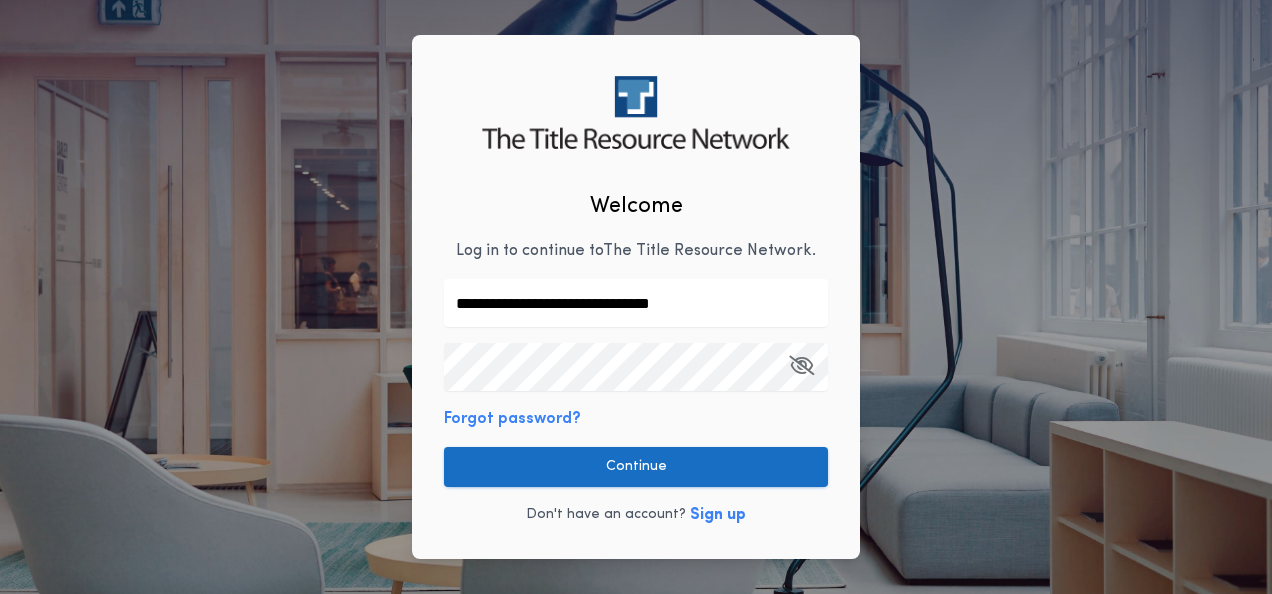 click on "Continue" at bounding box center [636, 467] 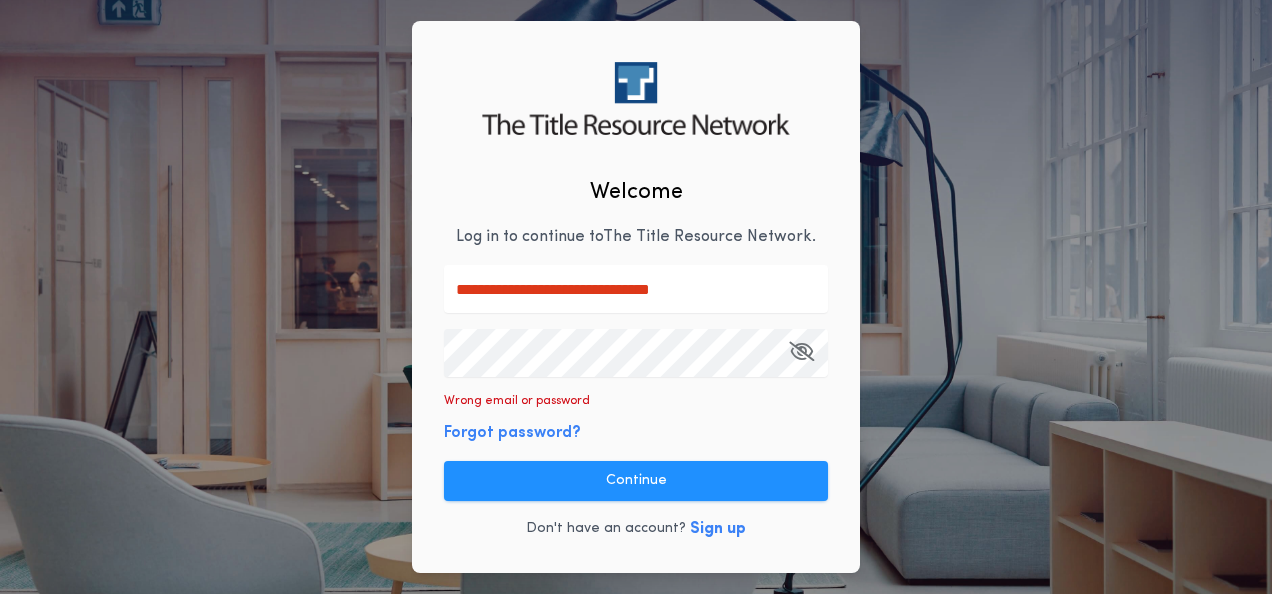 click on "**********" at bounding box center [636, 289] 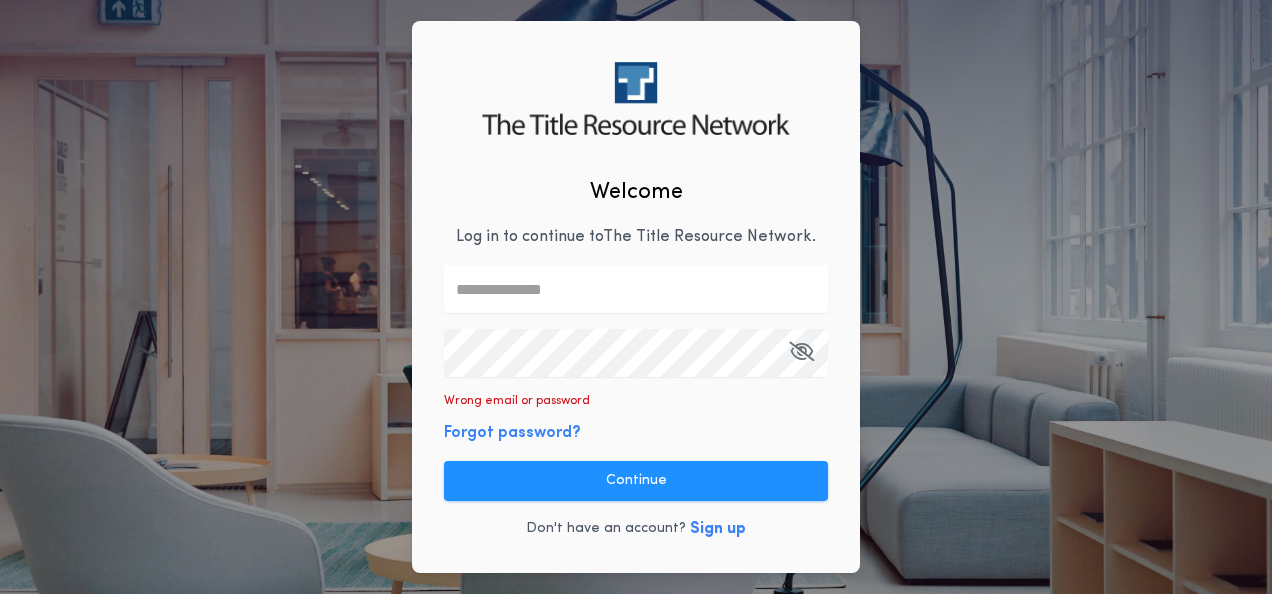 click at bounding box center [636, 289] 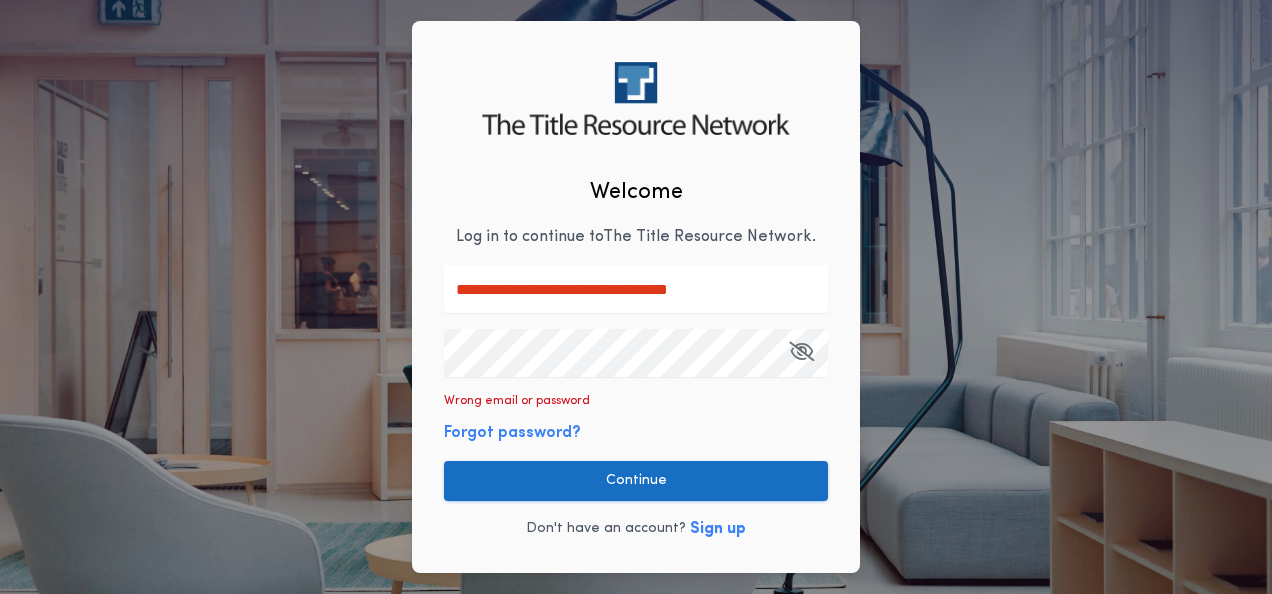 click on "Continue" at bounding box center (636, 481) 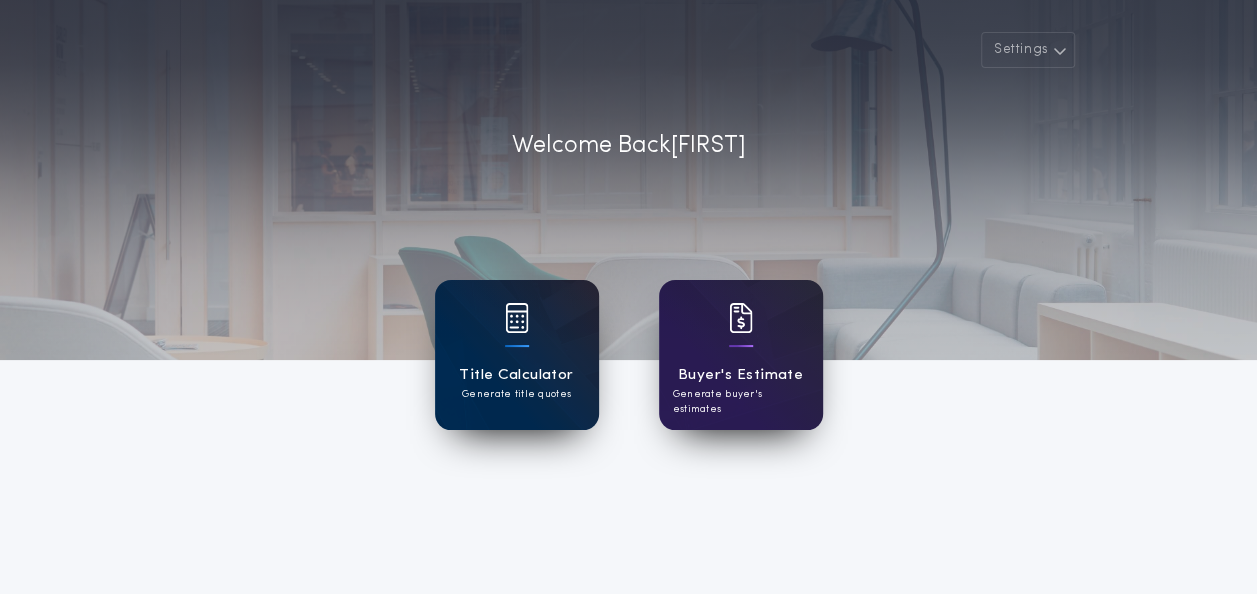 click on "Generate title quotes" at bounding box center (516, 394) 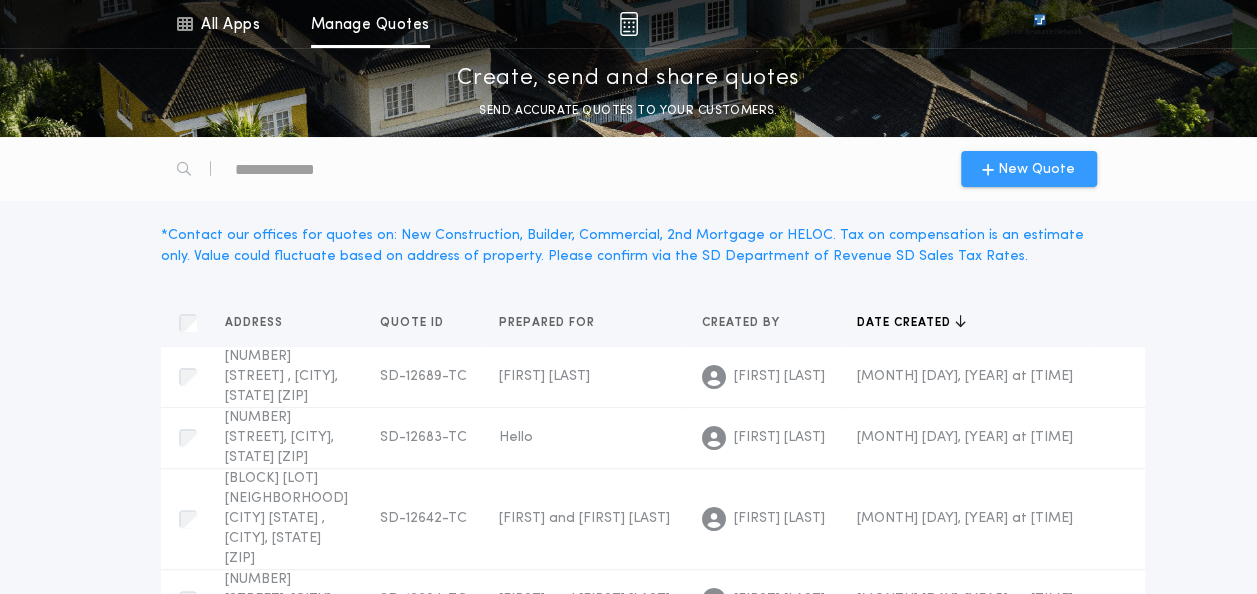 click on "New Quote" at bounding box center (1036, 169) 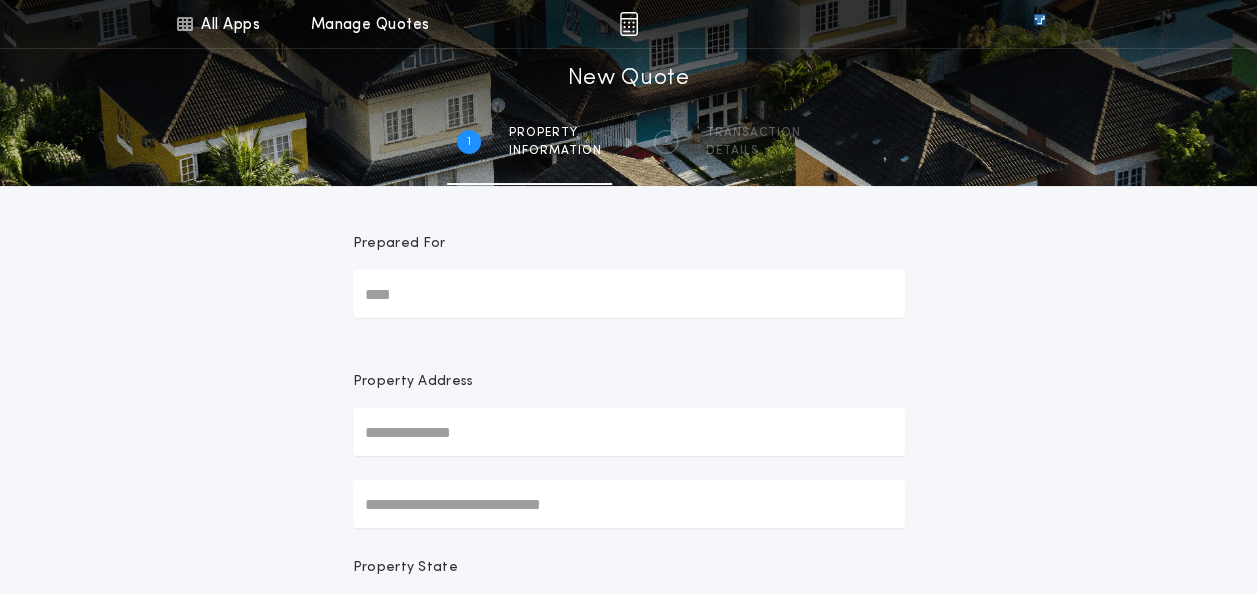 click on "Prepared For" at bounding box center (629, 294) 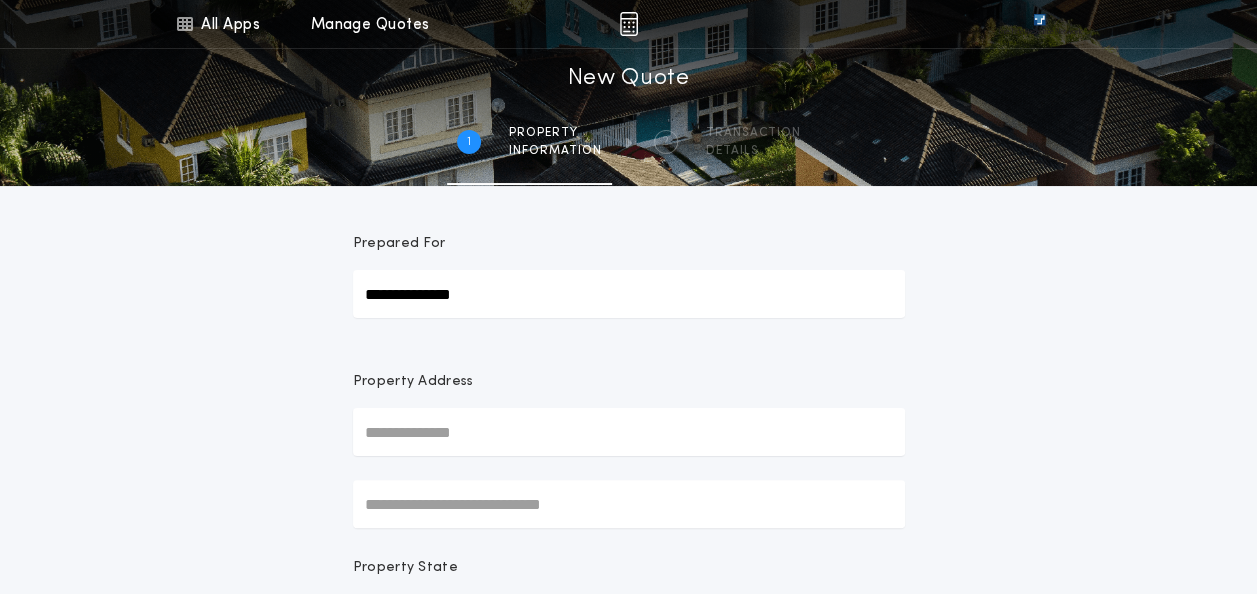 drag, startPoint x: 485, startPoint y: 302, endPoint x: 325, endPoint y: 280, distance: 161.50542 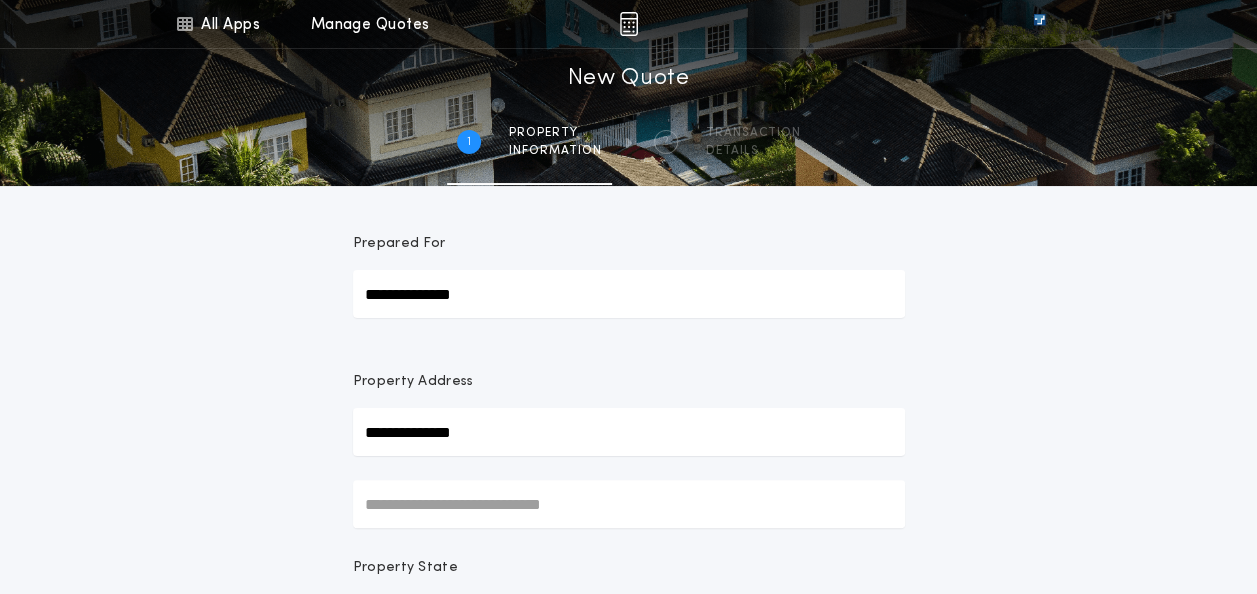 type on "**********" 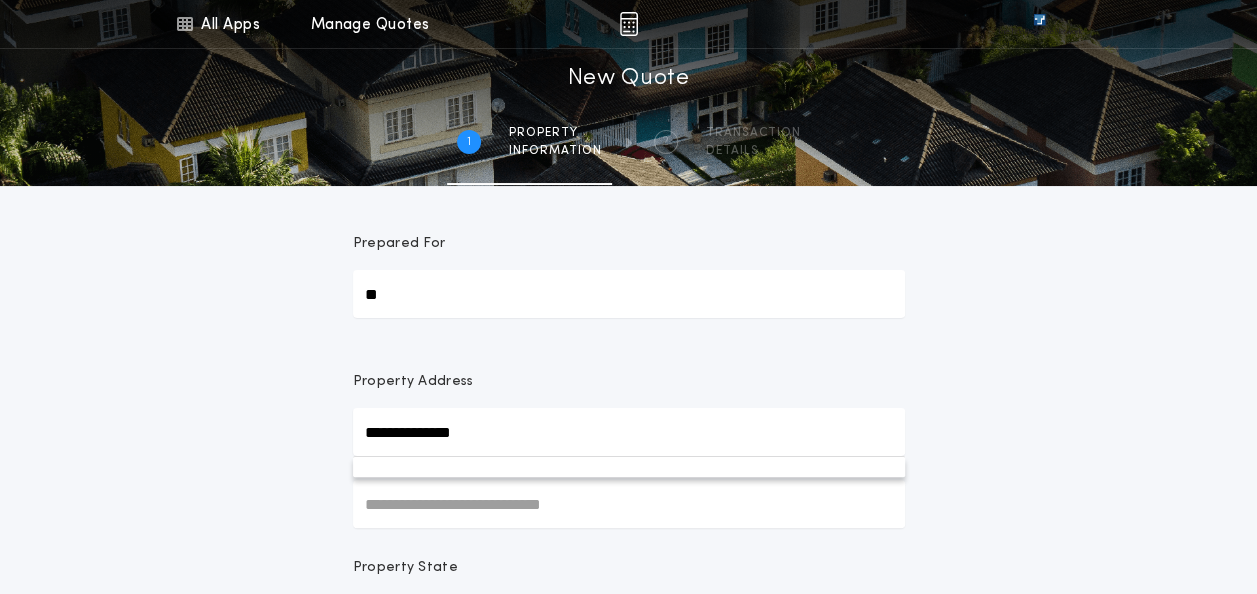 type on "*" 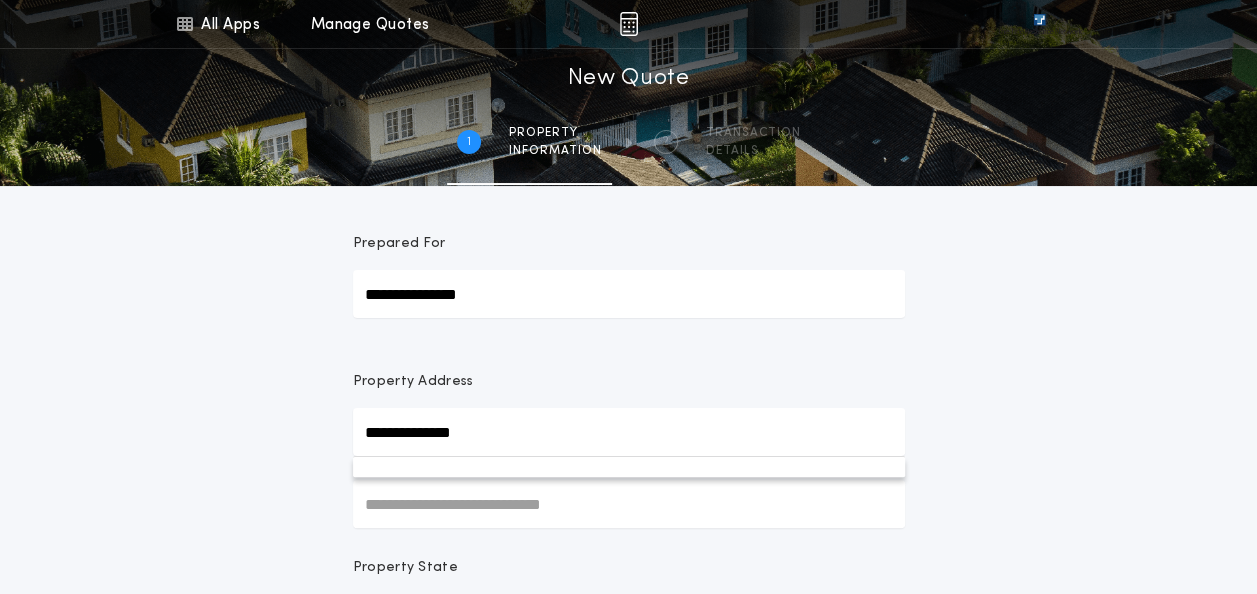 type on "**********" 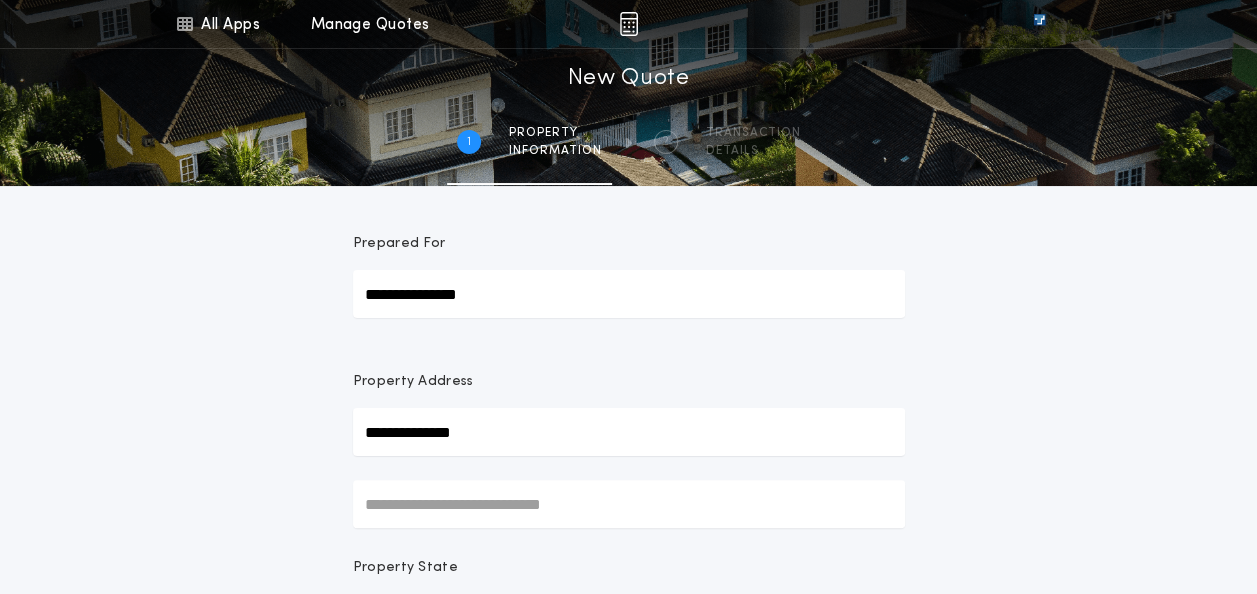 click on "All Apps Title Calculator Buyer's Estimate Menu All Apps Manage Quotes 1 /2 New Quote 1 Property information 2 Transaction details Prepared For [NAME] Property Address [ADDRESS] Property State Select State Property County Select County Property City or Locality Select City Property Zip Code Select Zip Code Next" at bounding box center [628, 571] 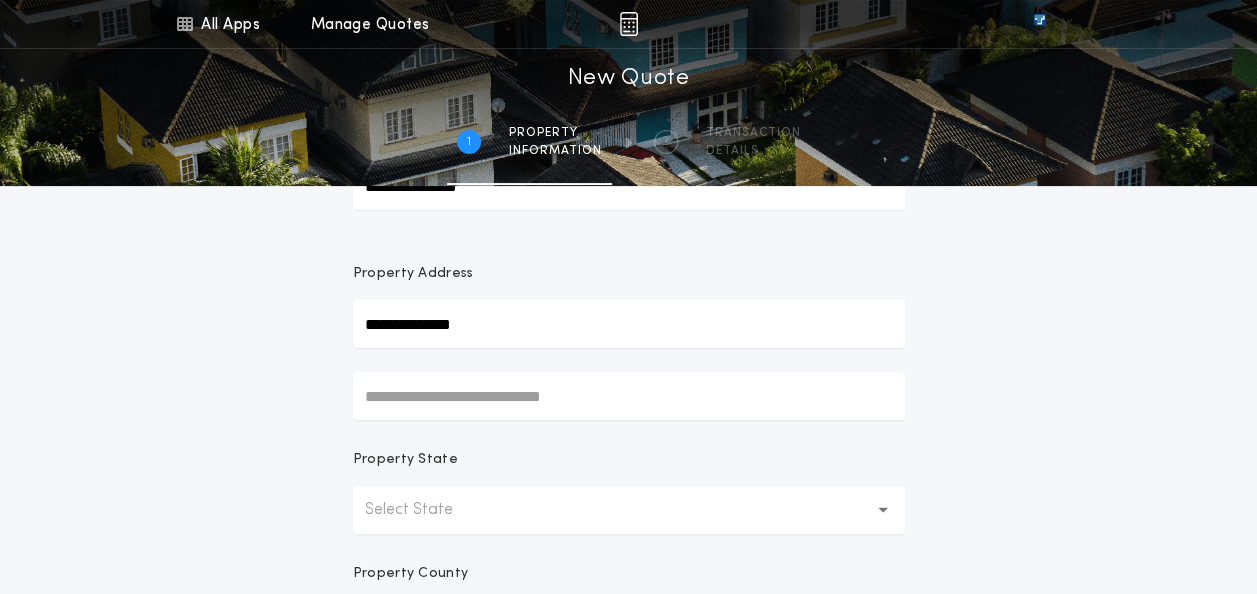 scroll, scrollTop: 300, scrollLeft: 0, axis: vertical 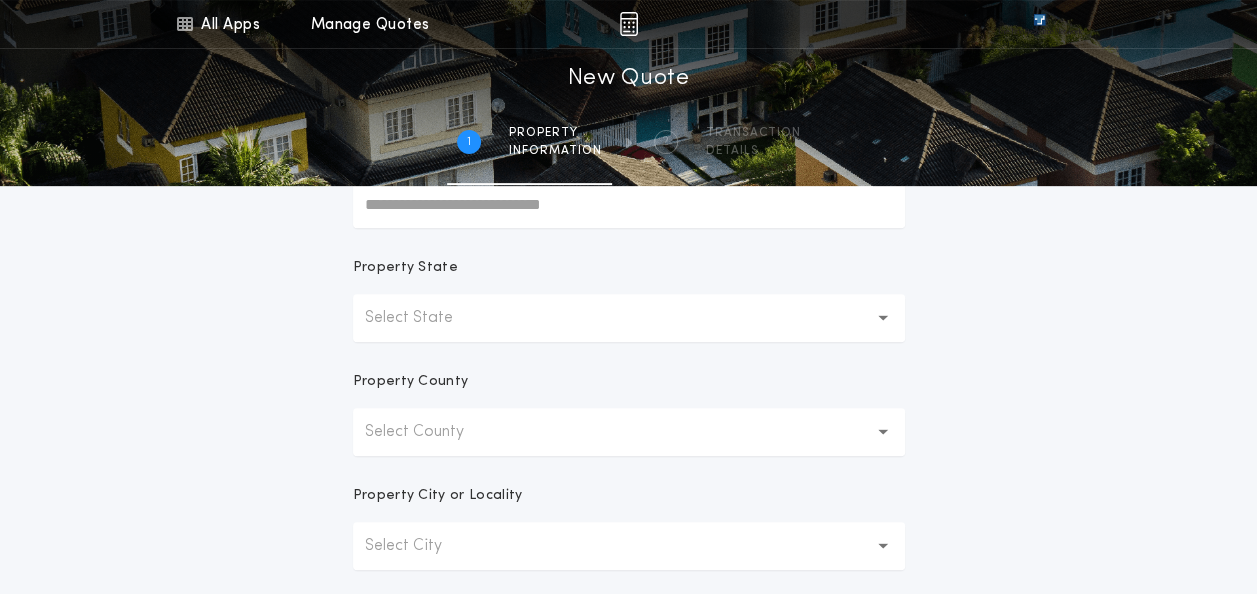click on "Select State" at bounding box center [425, 318] 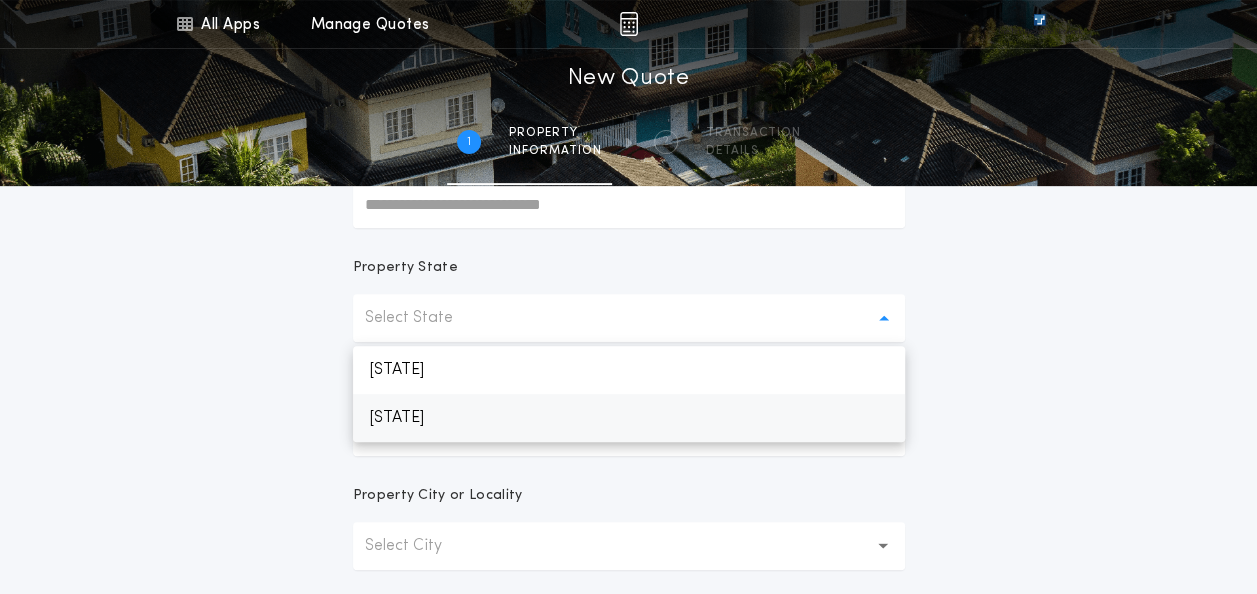 click on "[STATE]" at bounding box center (629, 418) 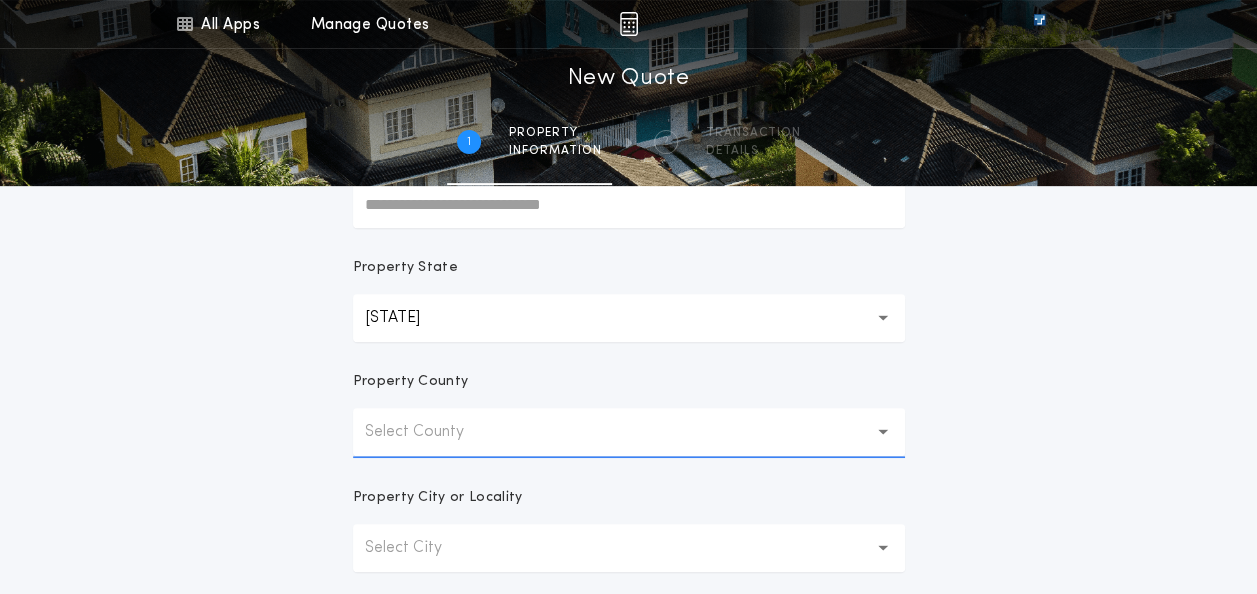 click on "Select County" at bounding box center [430, 432] 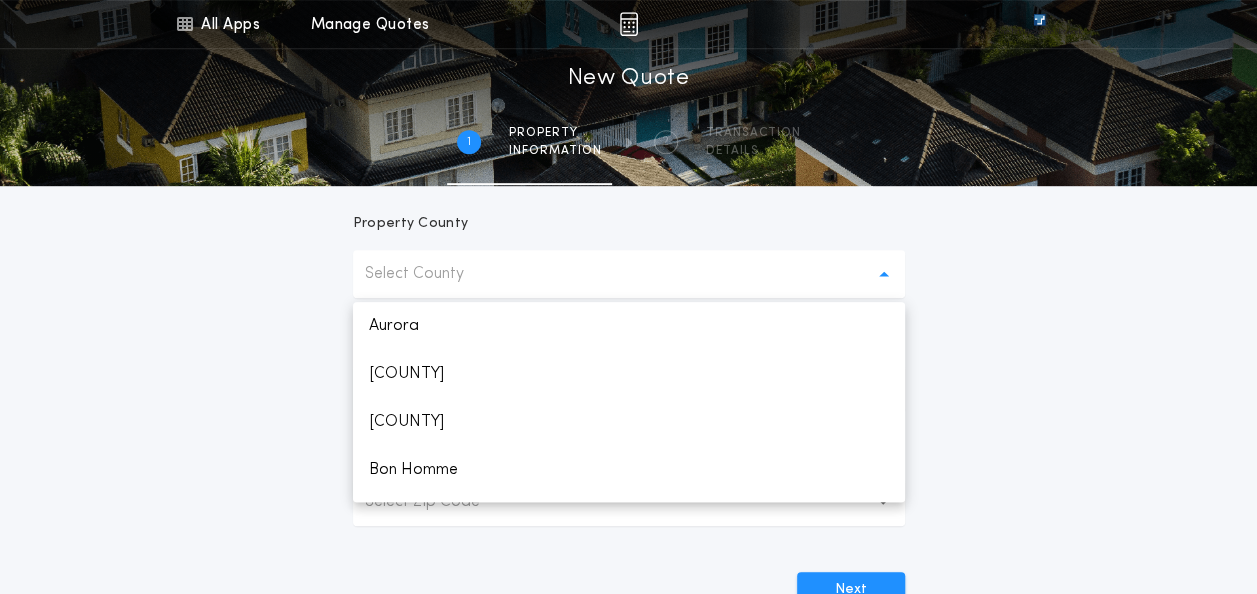 scroll, scrollTop: 500, scrollLeft: 0, axis: vertical 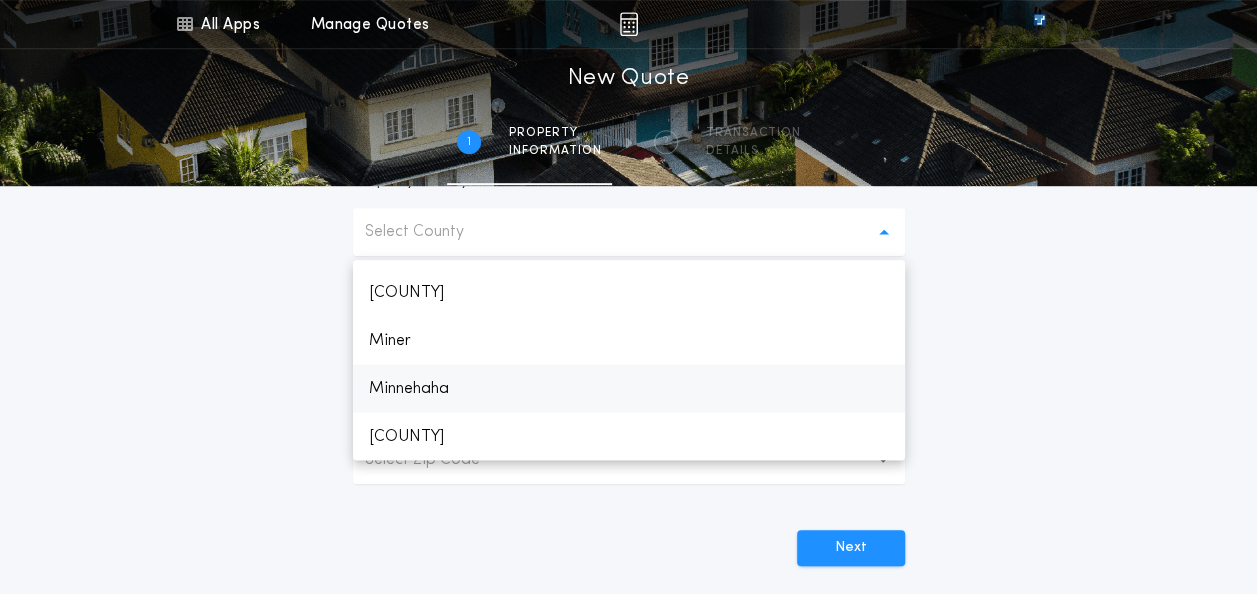 click on "Minnehaha" at bounding box center (629, 388) 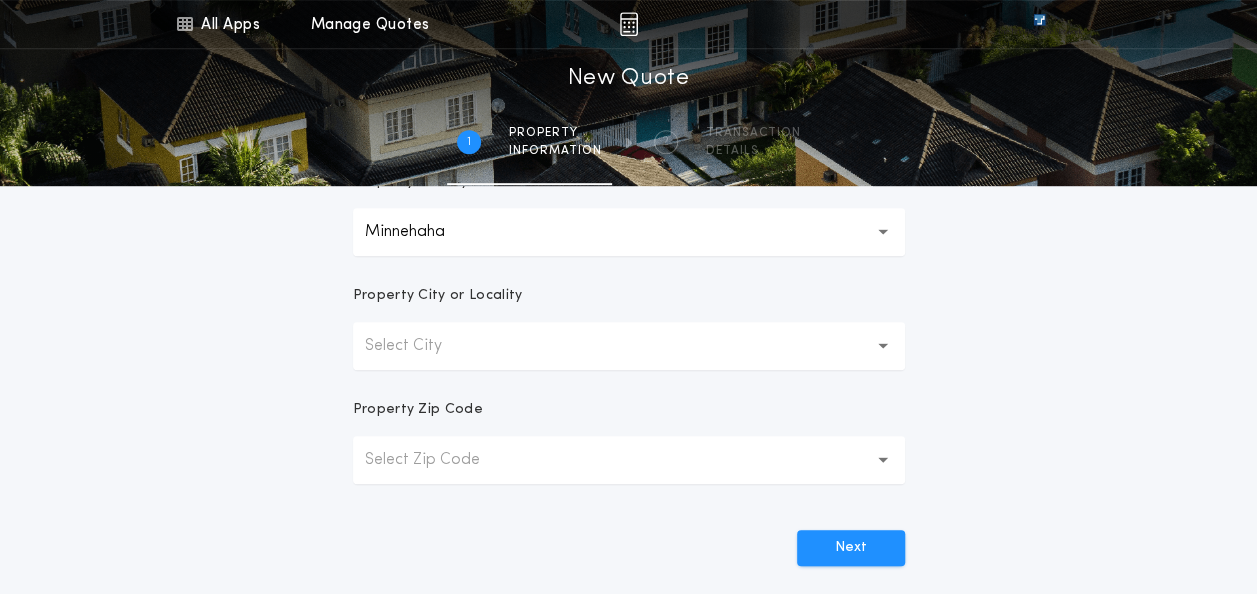 click on "Select City" at bounding box center [629, 346] 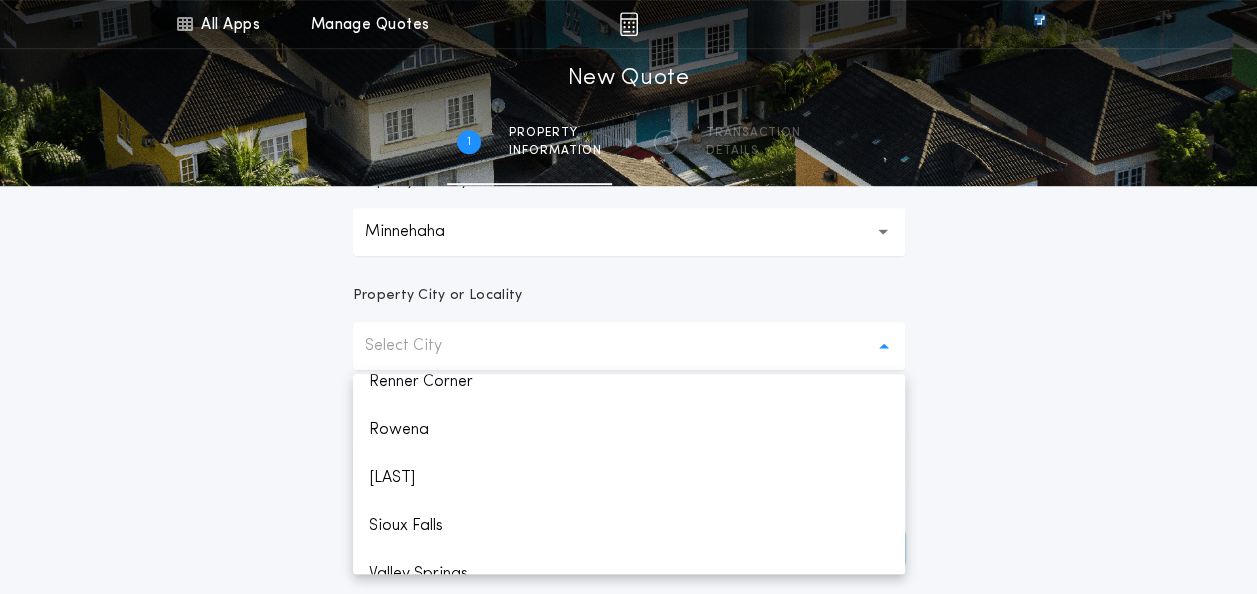 scroll, scrollTop: 1048, scrollLeft: 0, axis: vertical 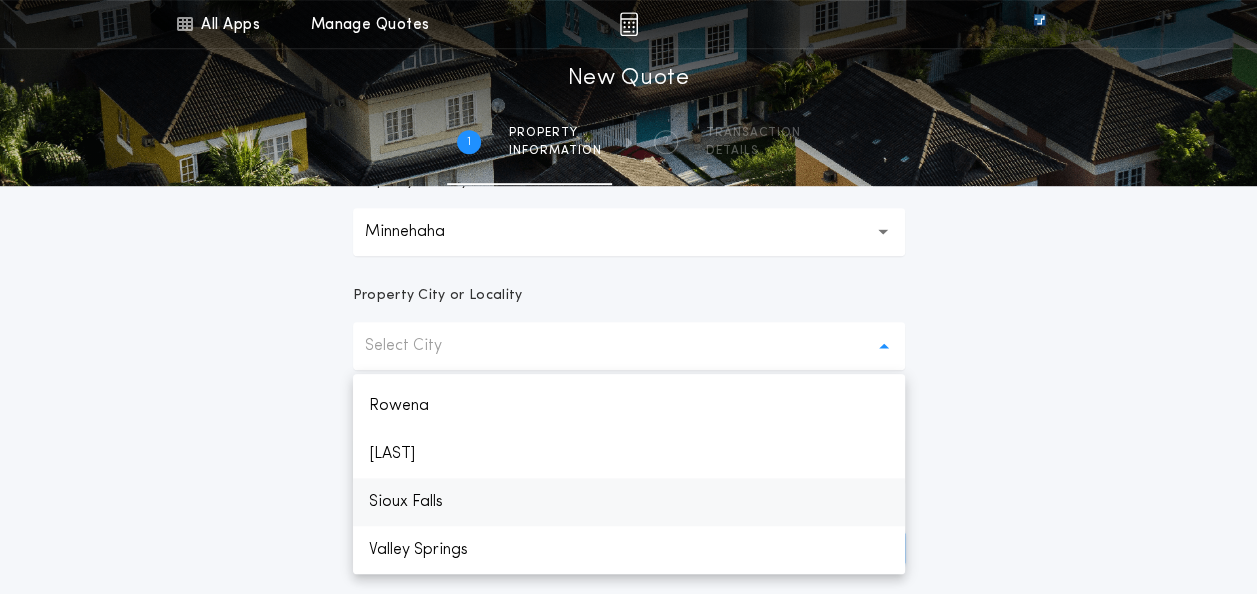 click on "Sioux Falls" at bounding box center (629, 502) 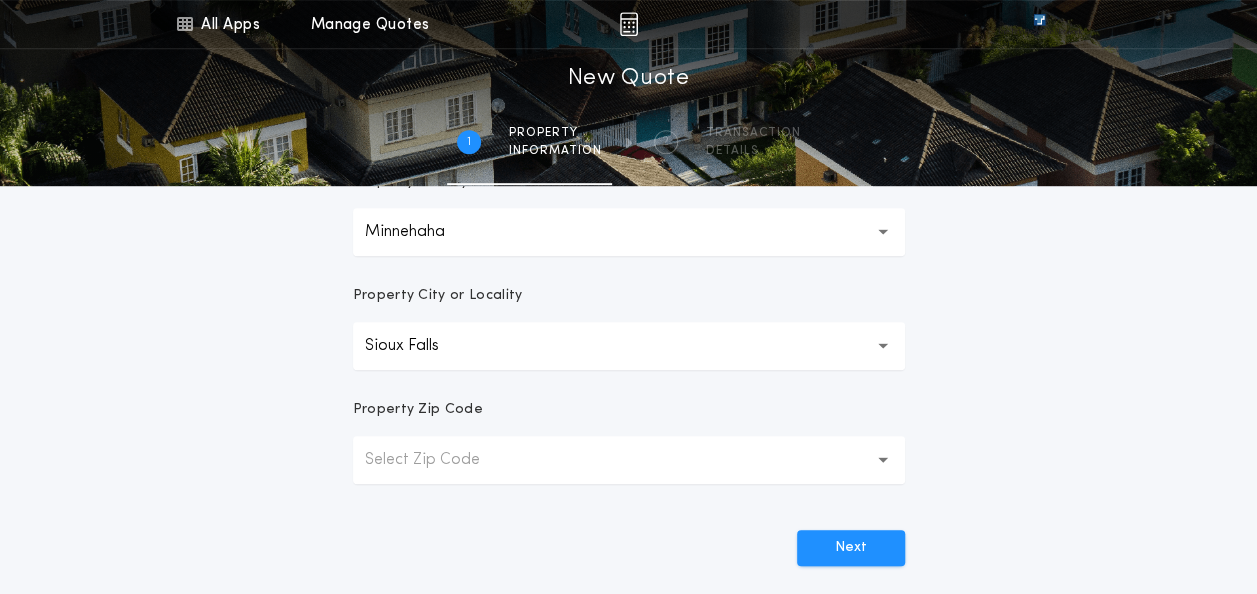click on "Select Zip Code" at bounding box center (438, 460) 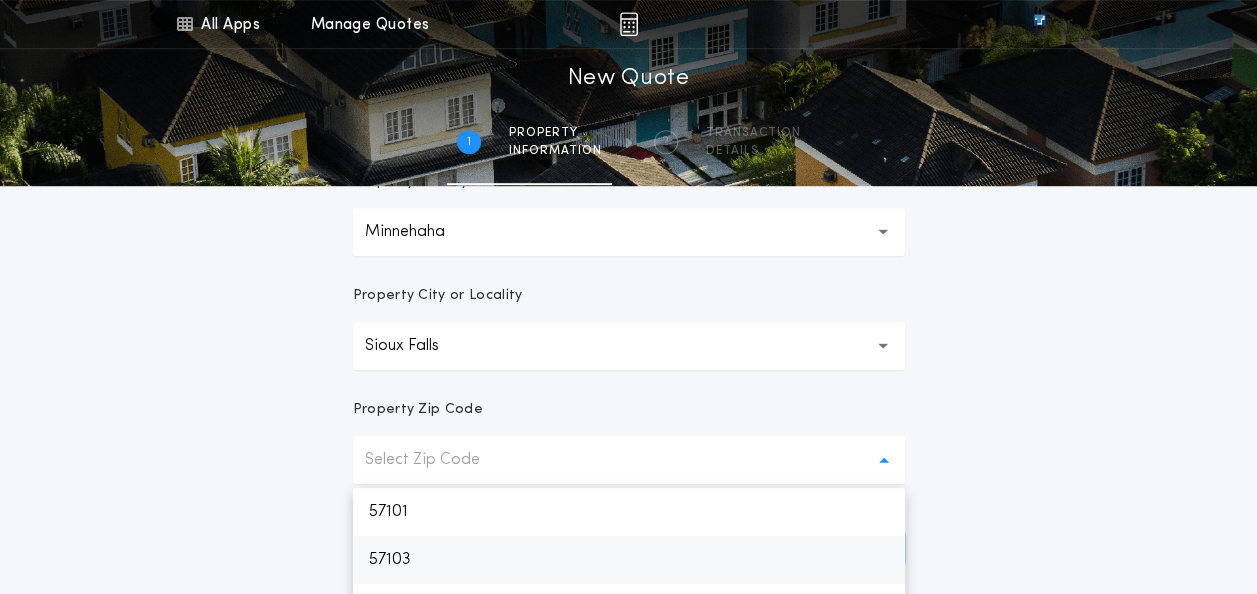 click on "57103" at bounding box center [629, 560] 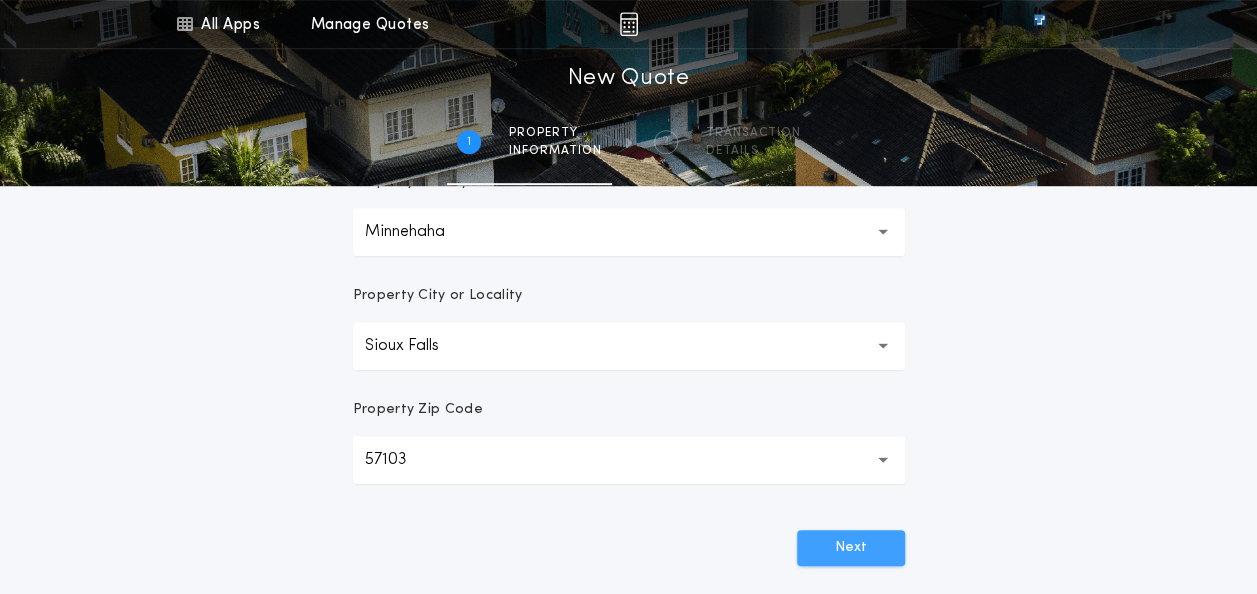 click on "Next" at bounding box center (851, 548) 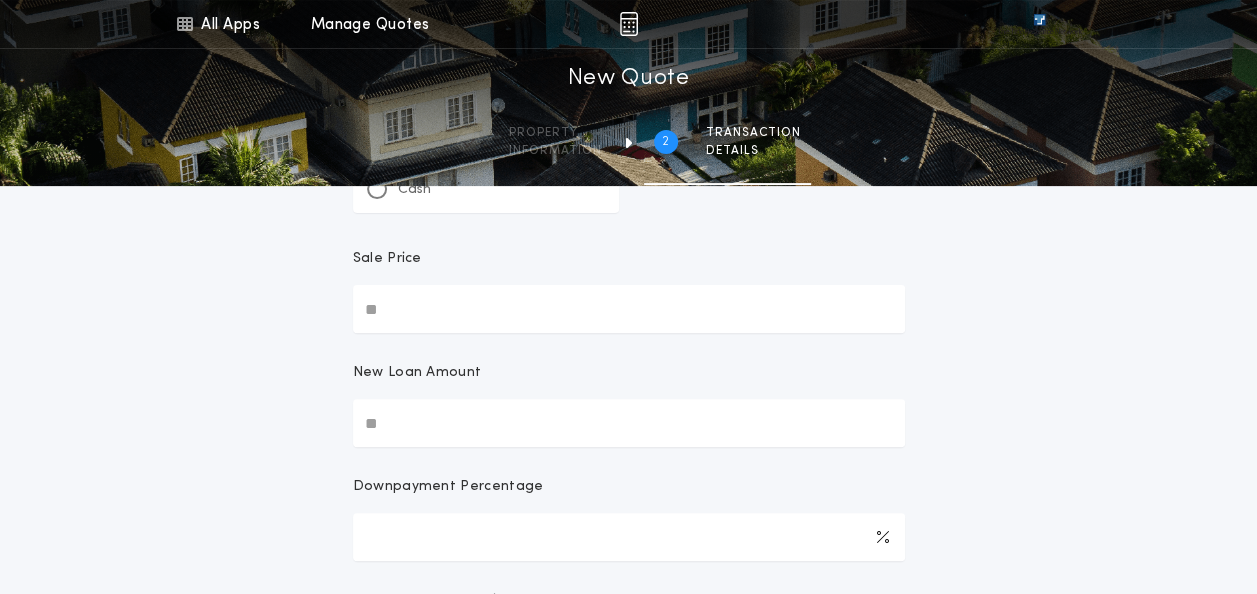 scroll, scrollTop: 0, scrollLeft: 0, axis: both 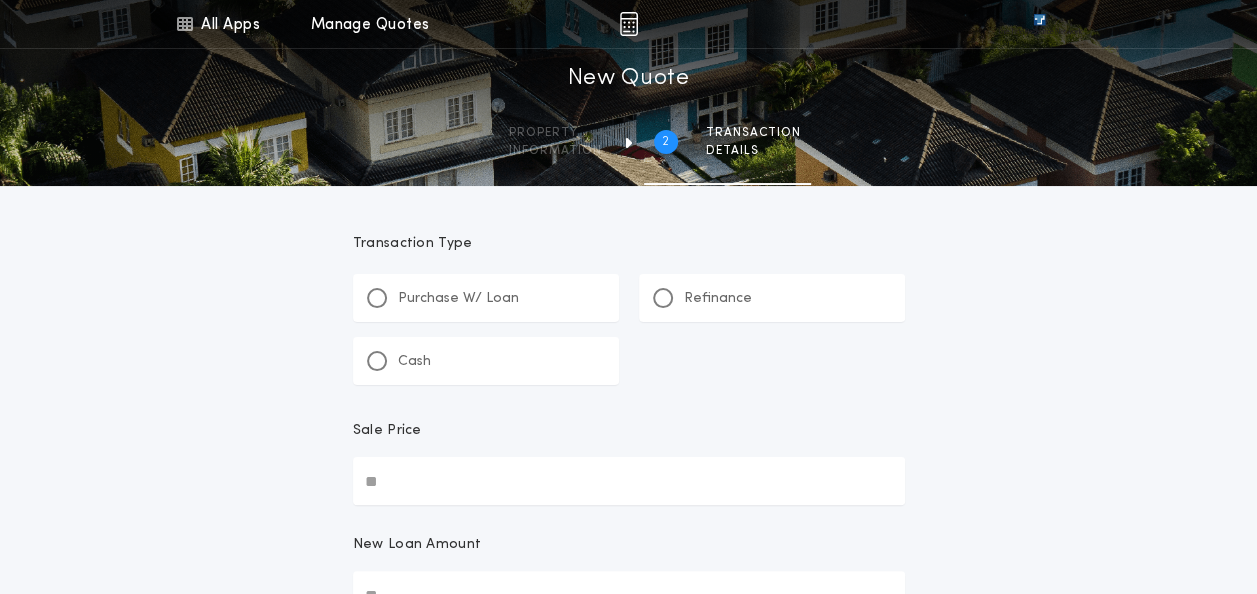 click on "Purchase W/ Loan" at bounding box center (458, 299) 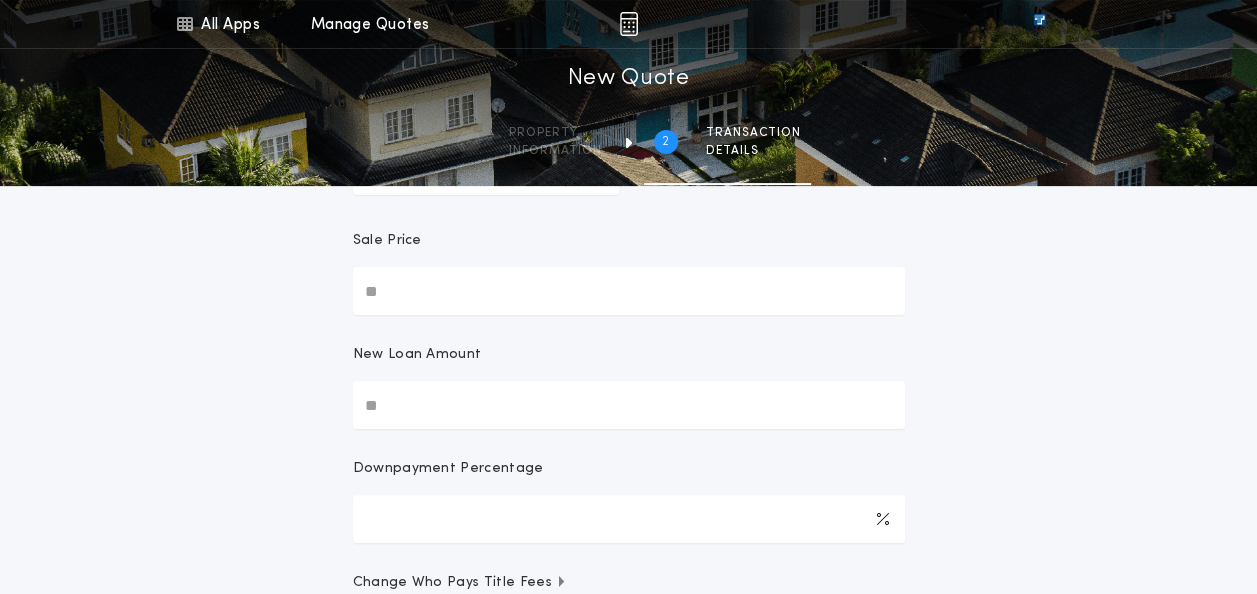 scroll, scrollTop: 200, scrollLeft: 0, axis: vertical 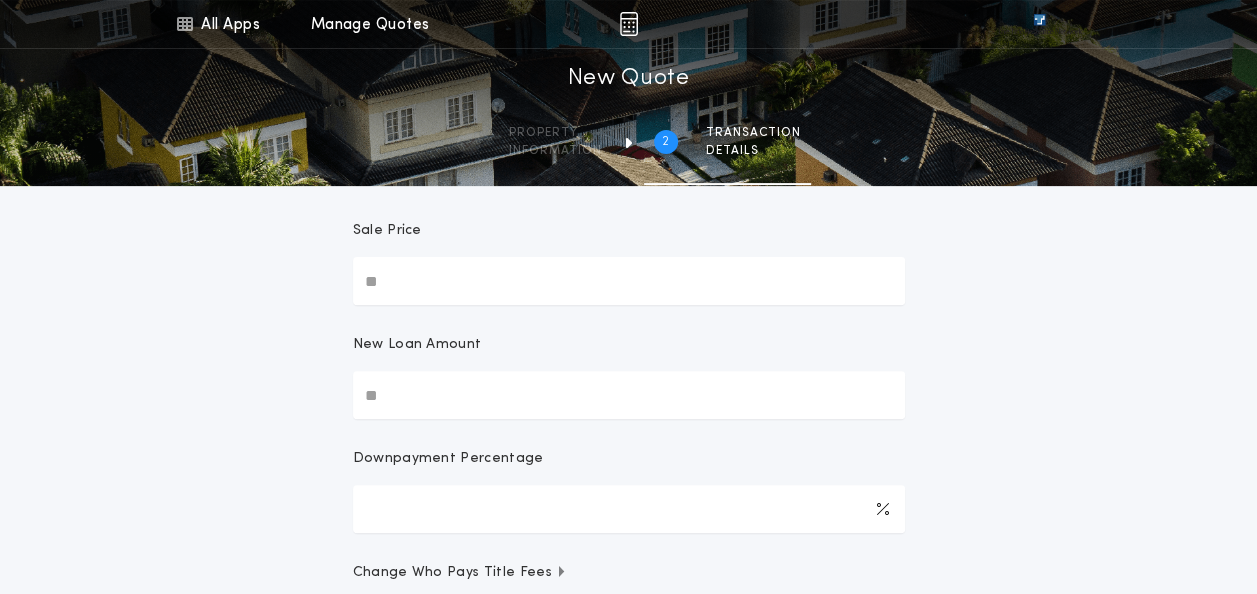 click on "Sale Price" at bounding box center (629, 281) 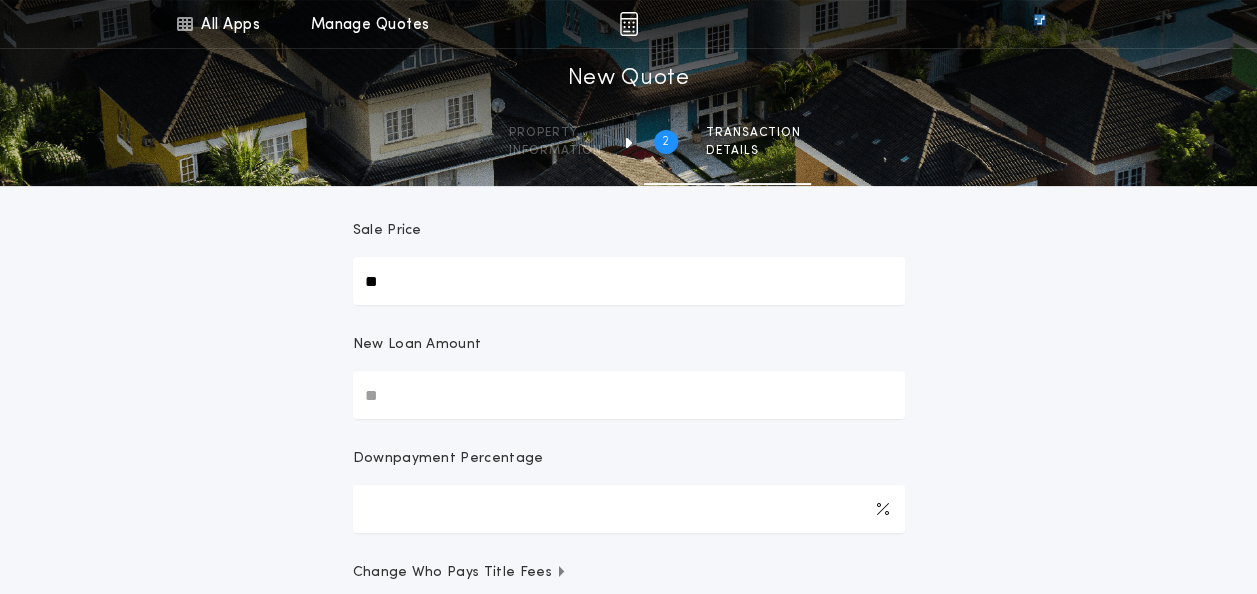 click on "**" at bounding box center [629, 281] 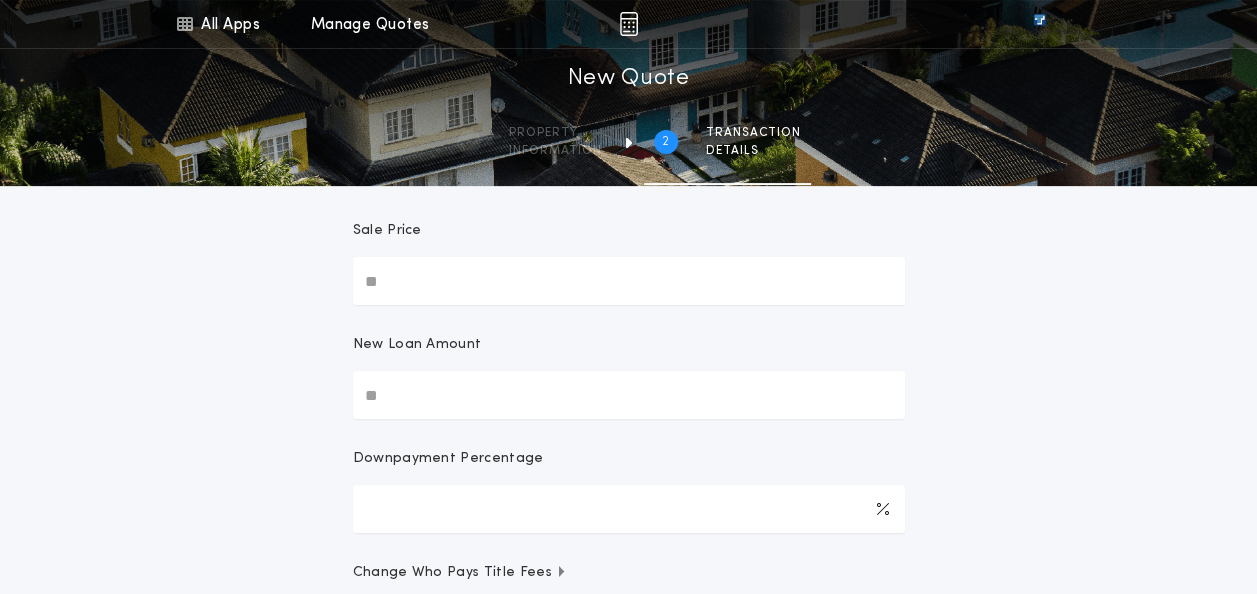 paste 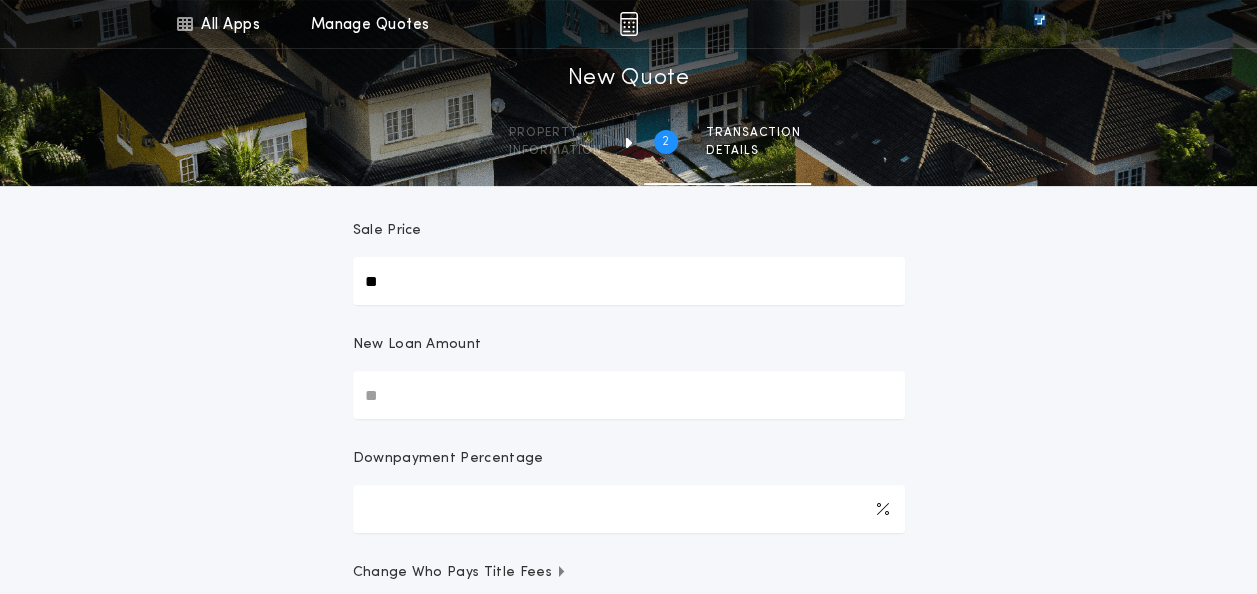 type on "**" 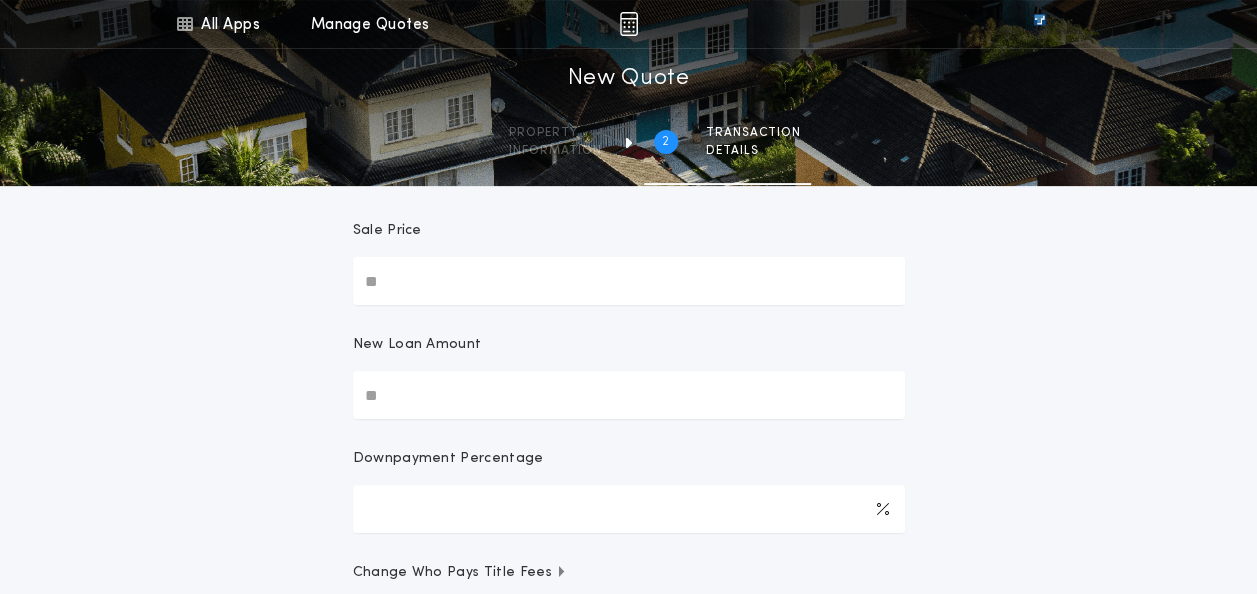 click on "Sale Price" at bounding box center [629, 281] 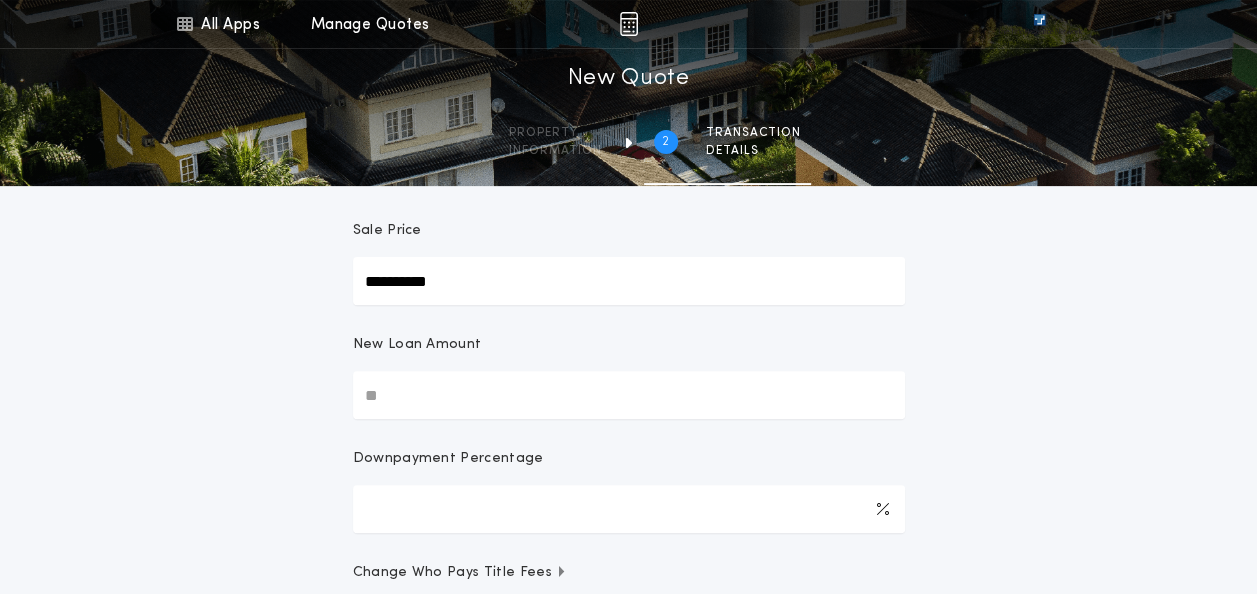 type on "**********" 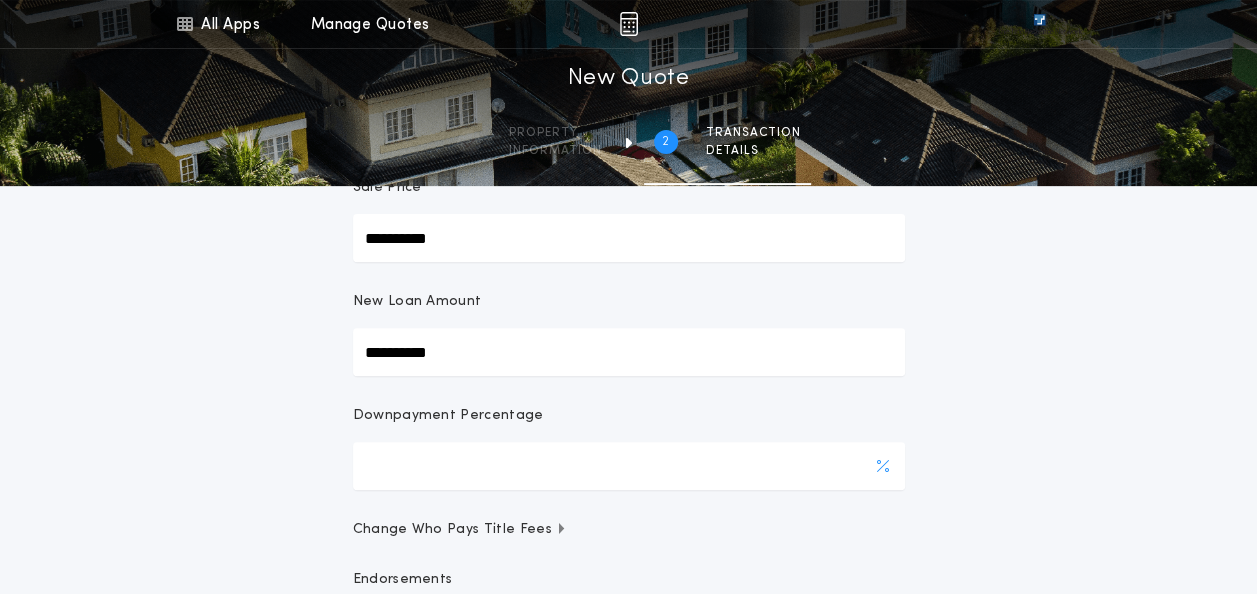 scroll, scrollTop: 300, scrollLeft: 0, axis: vertical 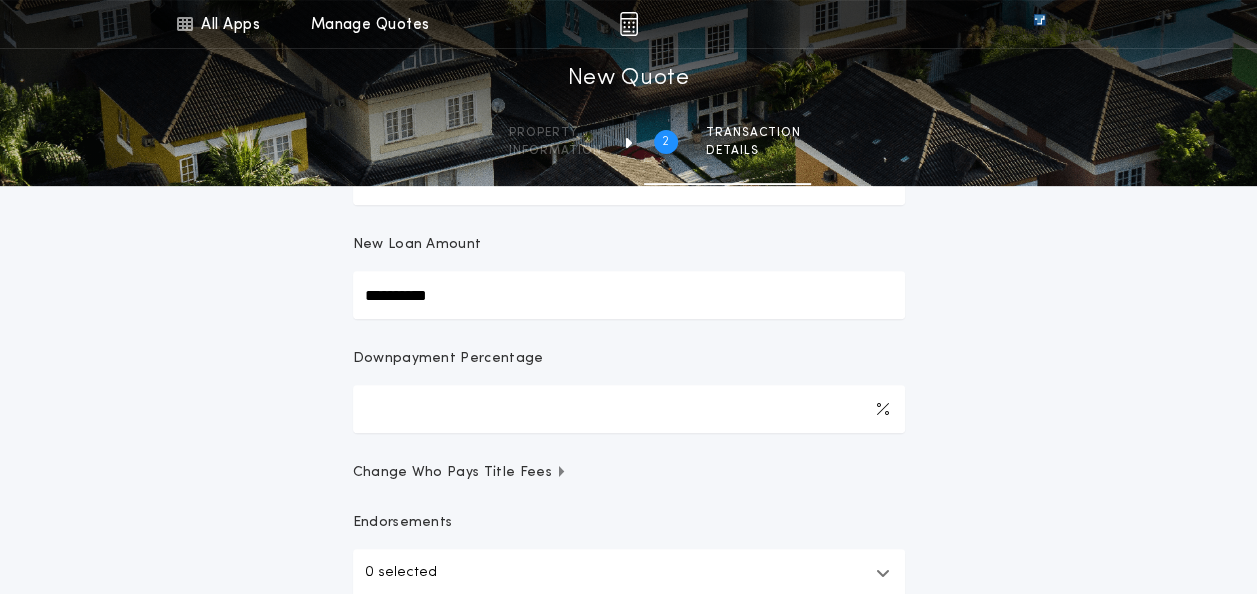 type on "**********" 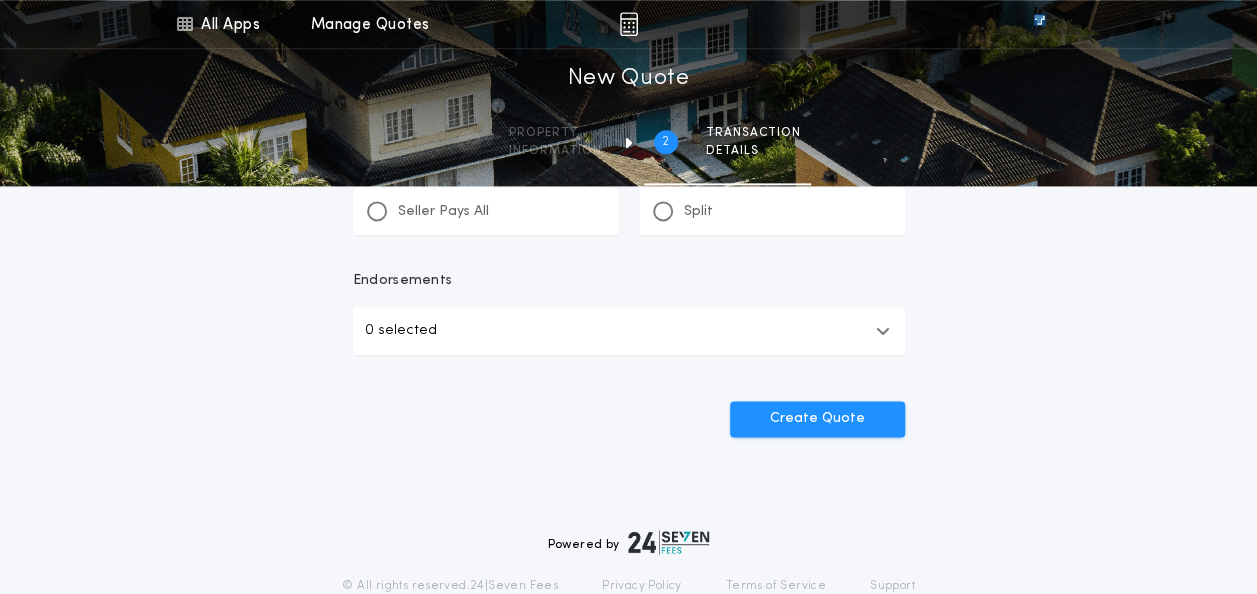 scroll, scrollTop: 1320, scrollLeft: 0, axis: vertical 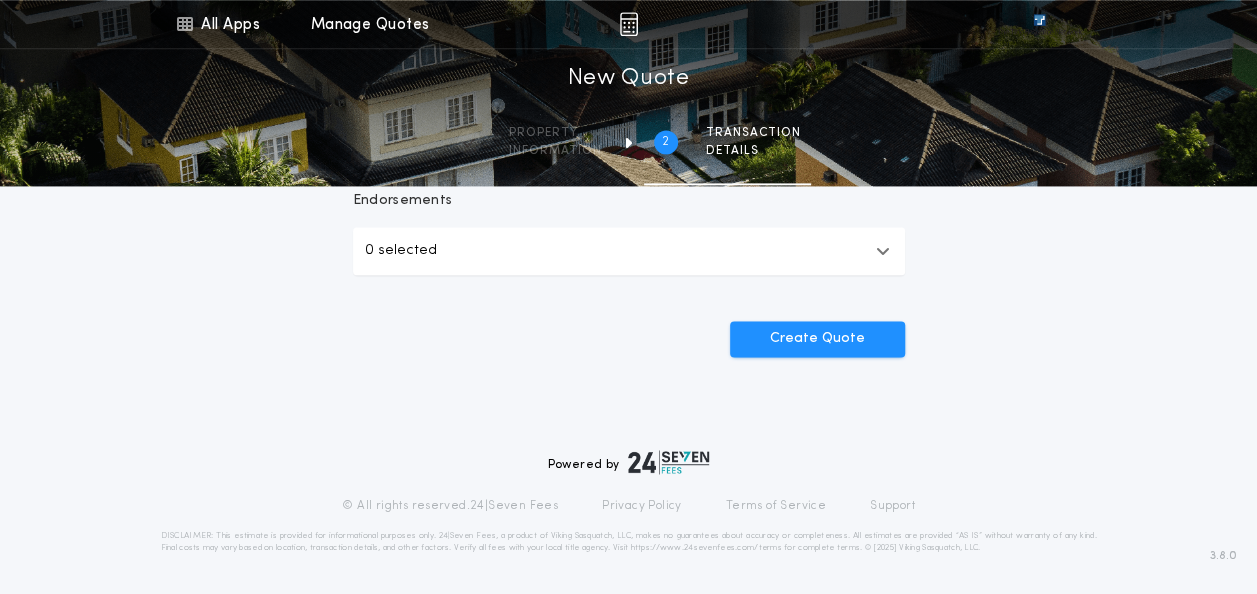 click on "0 selected" at bounding box center (629, 251) 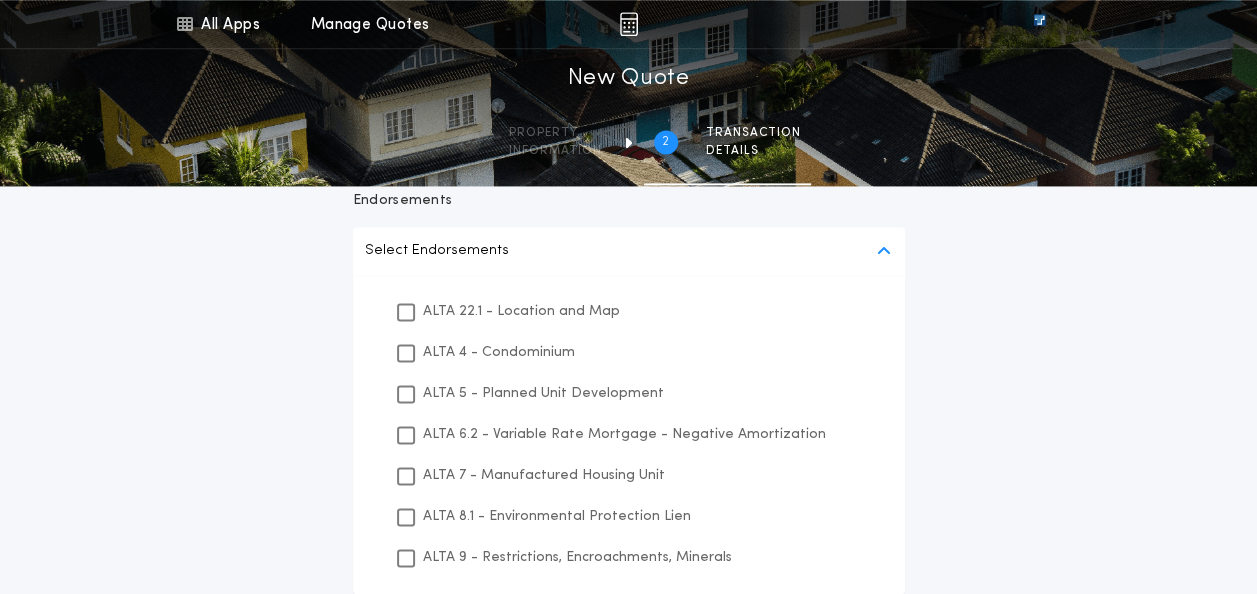 click on "ALTA 22.1 - Location and Map" at bounding box center (521, 311) 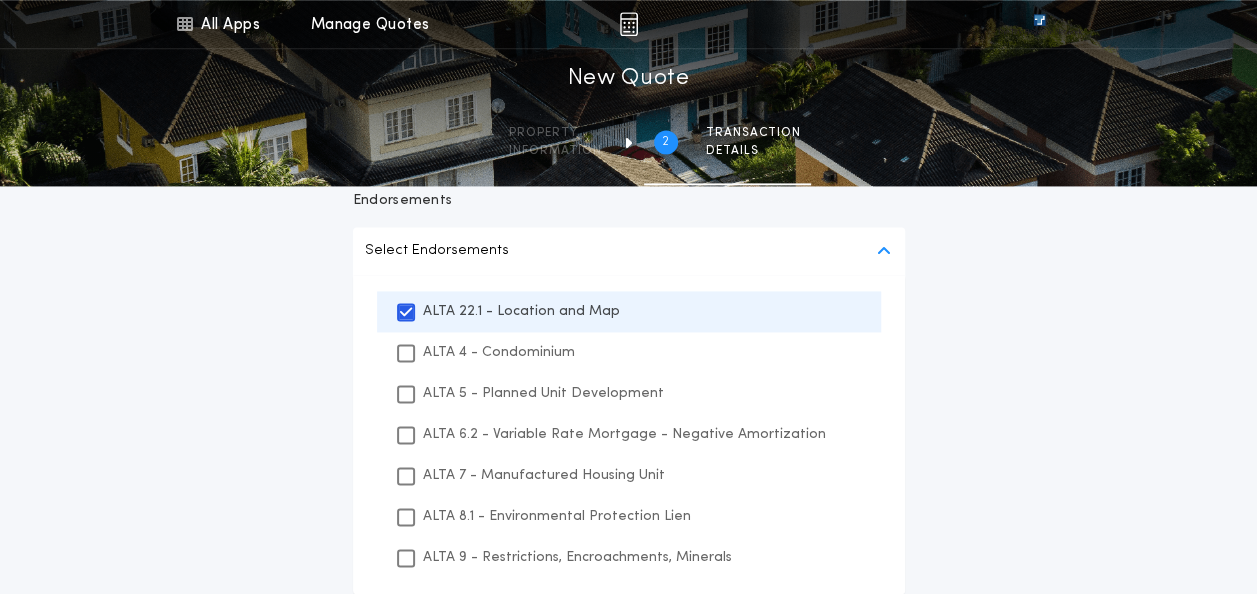 click on "ALTA 8.1 - Environmental Protection Lien" at bounding box center [557, 516] 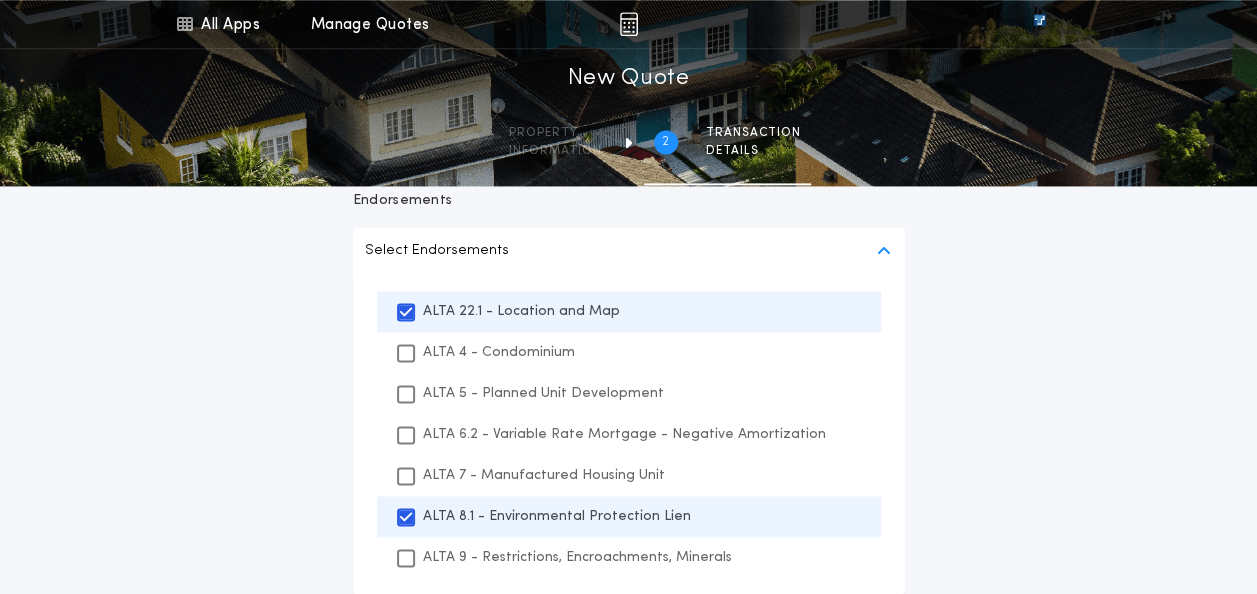 click on "ALTA 9 - Restrictions, Encroachments, Minerals" at bounding box center [577, 557] 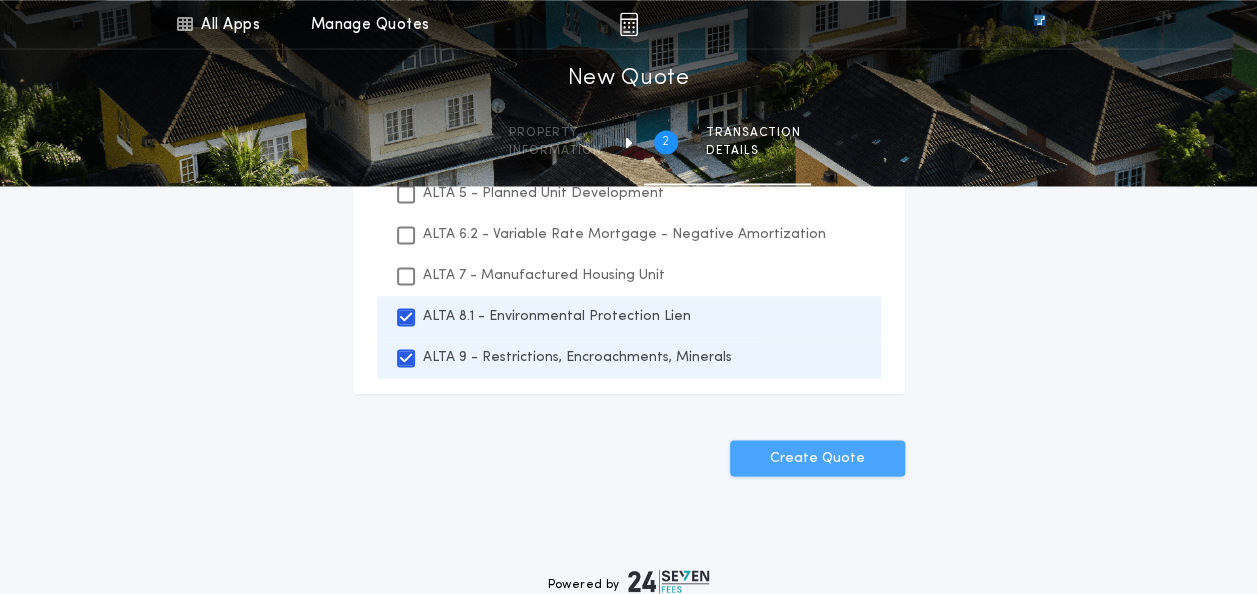 click on "Create Quote" at bounding box center [817, 458] 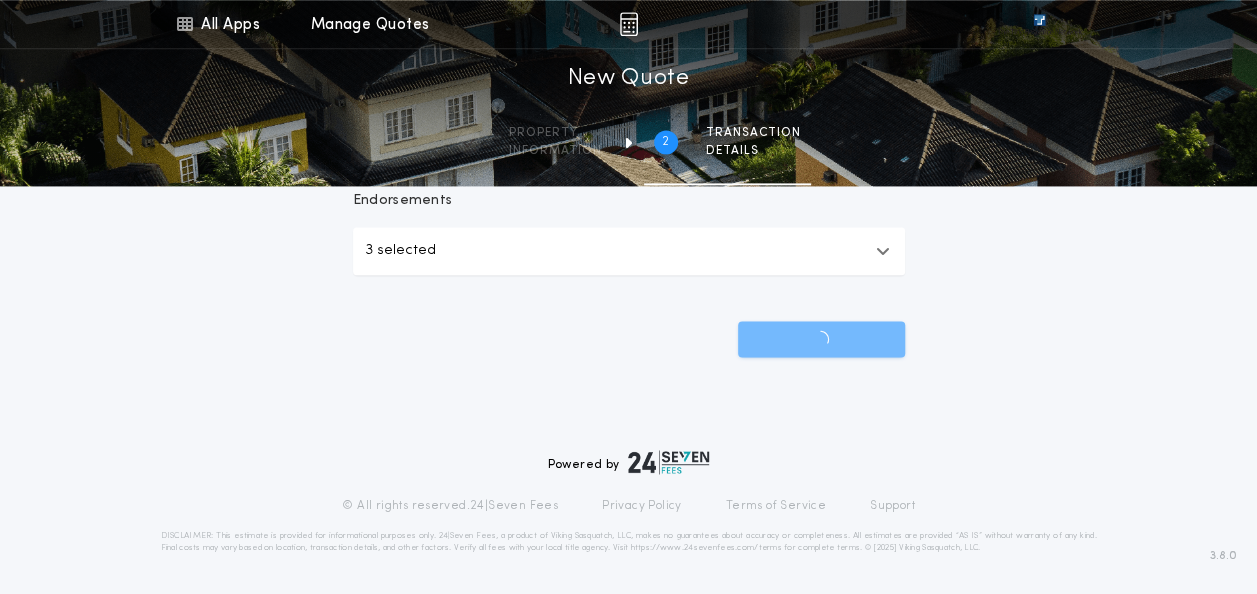 scroll, scrollTop: 1320, scrollLeft: 0, axis: vertical 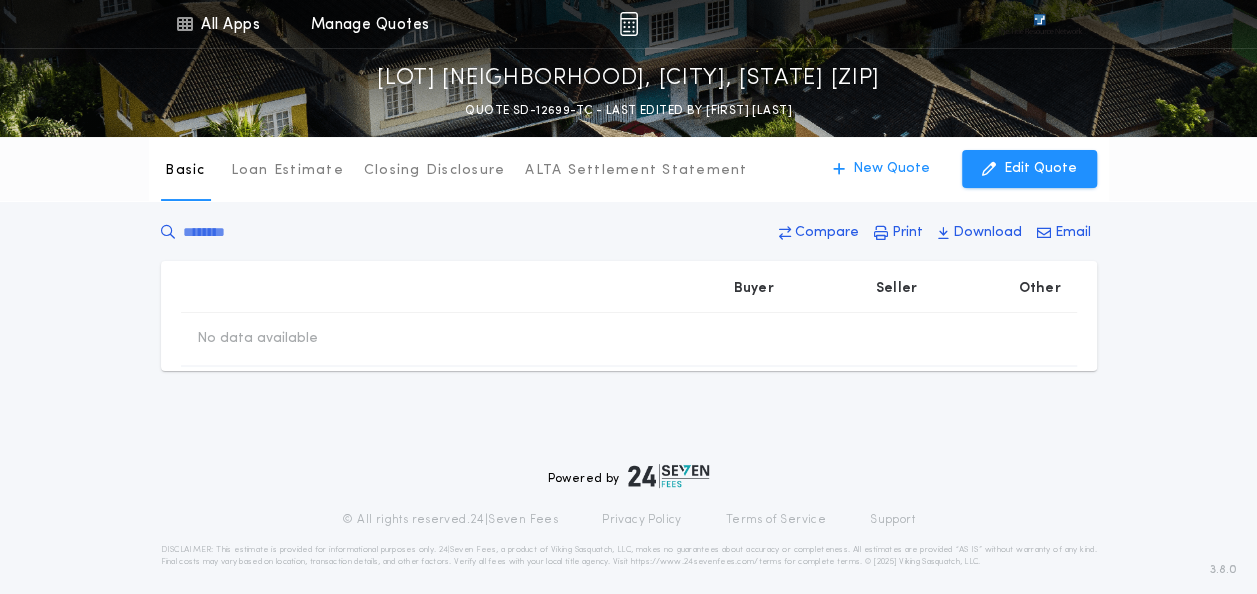 type on "**********" 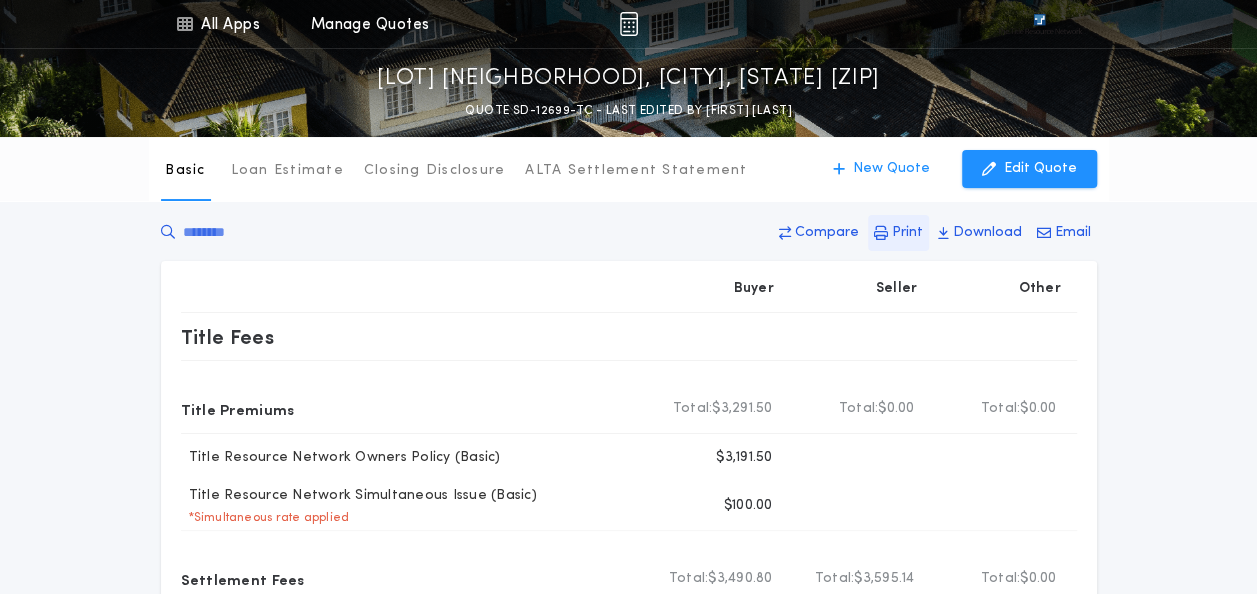 click on "Print" at bounding box center (907, 233) 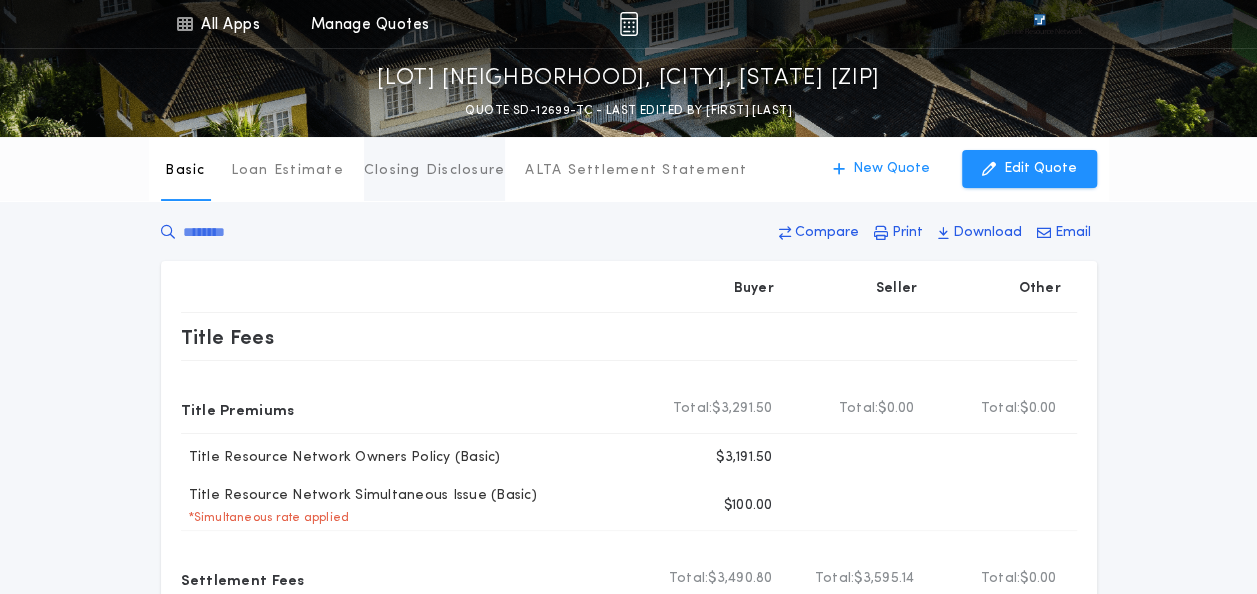 click on "Closing Disclosure" at bounding box center [435, 171] 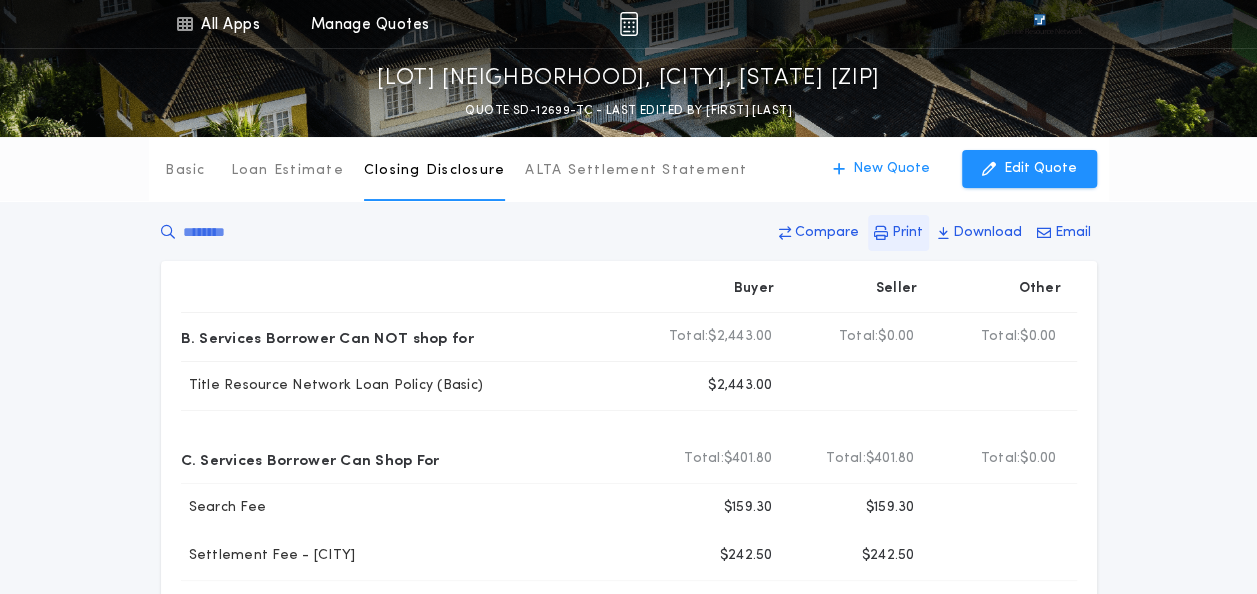 click on "Print" at bounding box center [907, 233] 